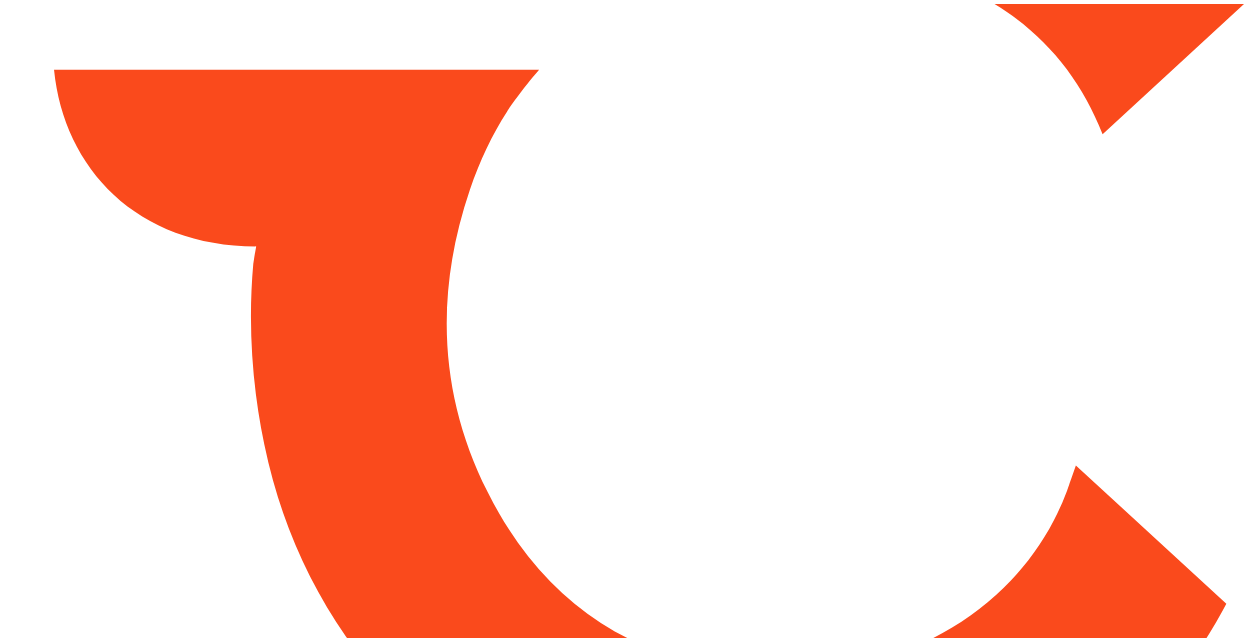 scroll, scrollTop: 0, scrollLeft: 0, axis: both 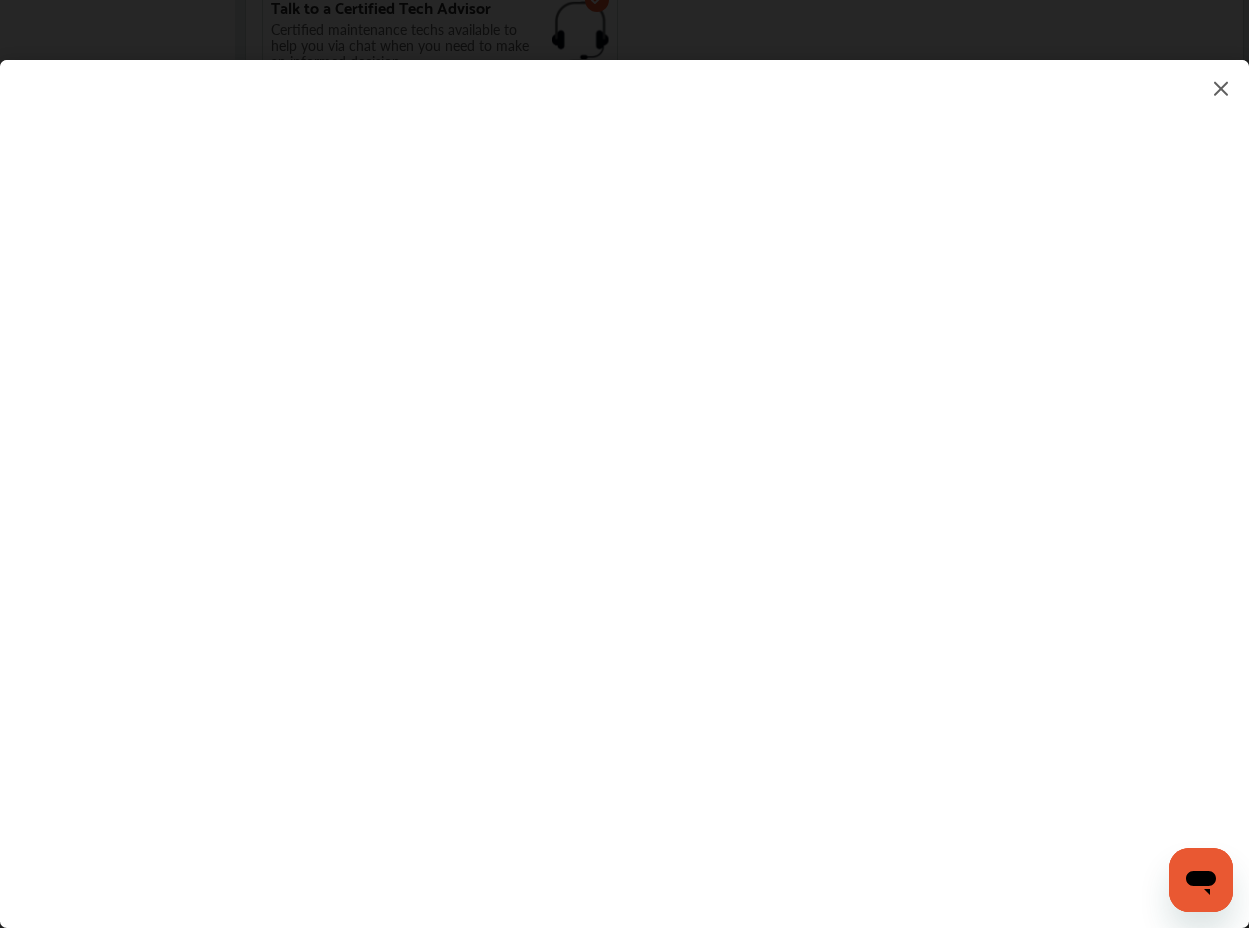 click at bounding box center (624, 474) 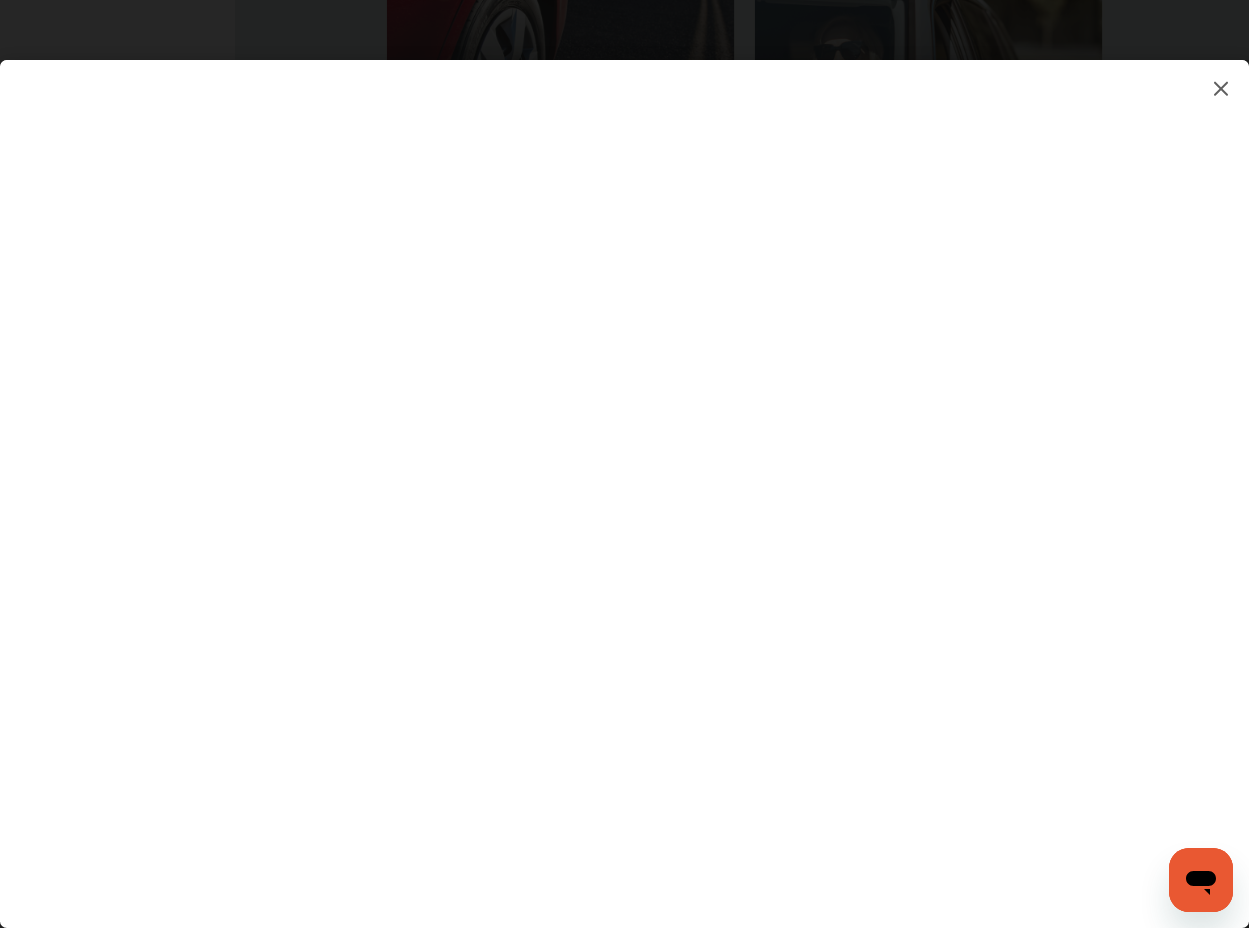 scroll, scrollTop: 1958, scrollLeft: 0, axis: vertical 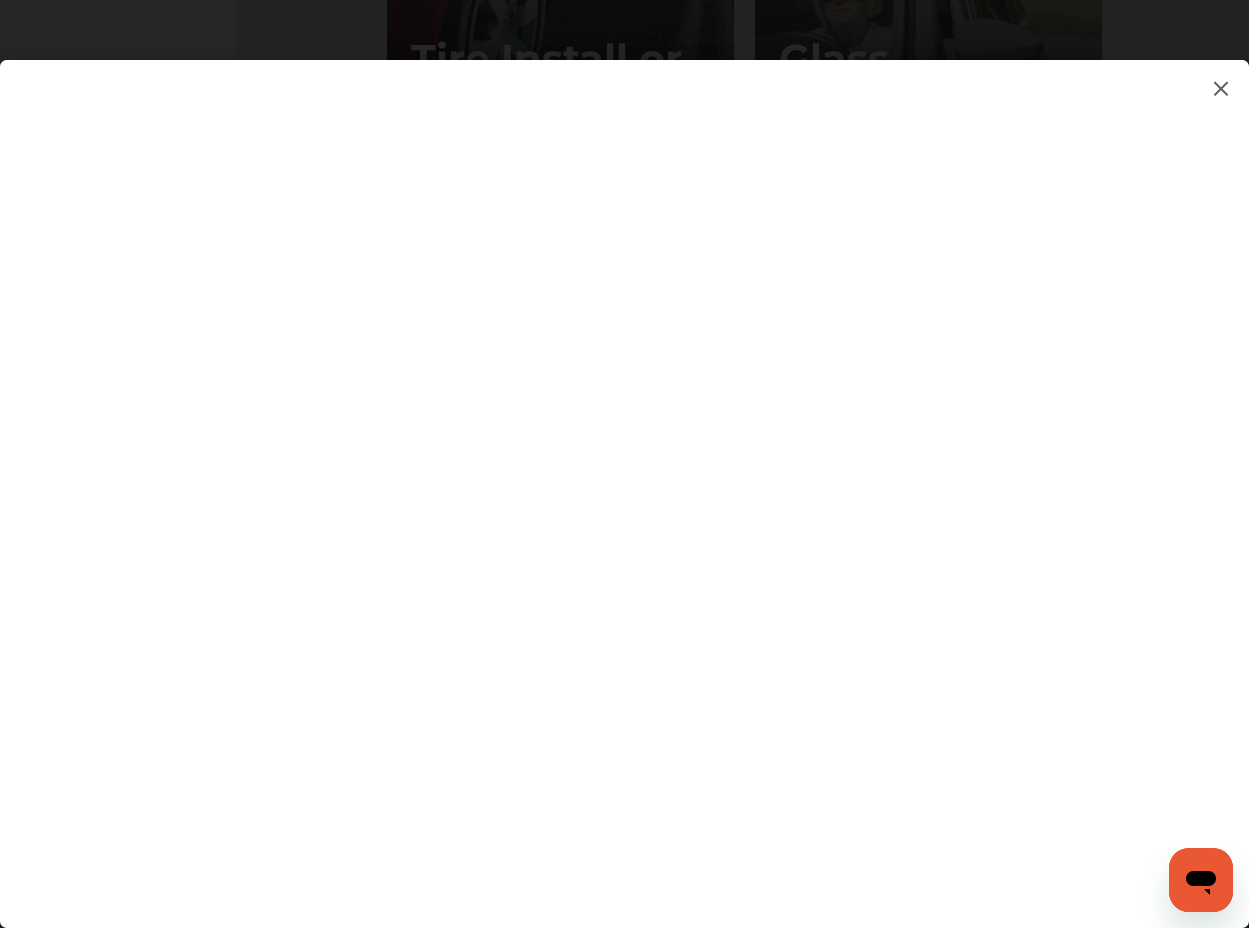 click on "**********" at bounding box center [624, 474] 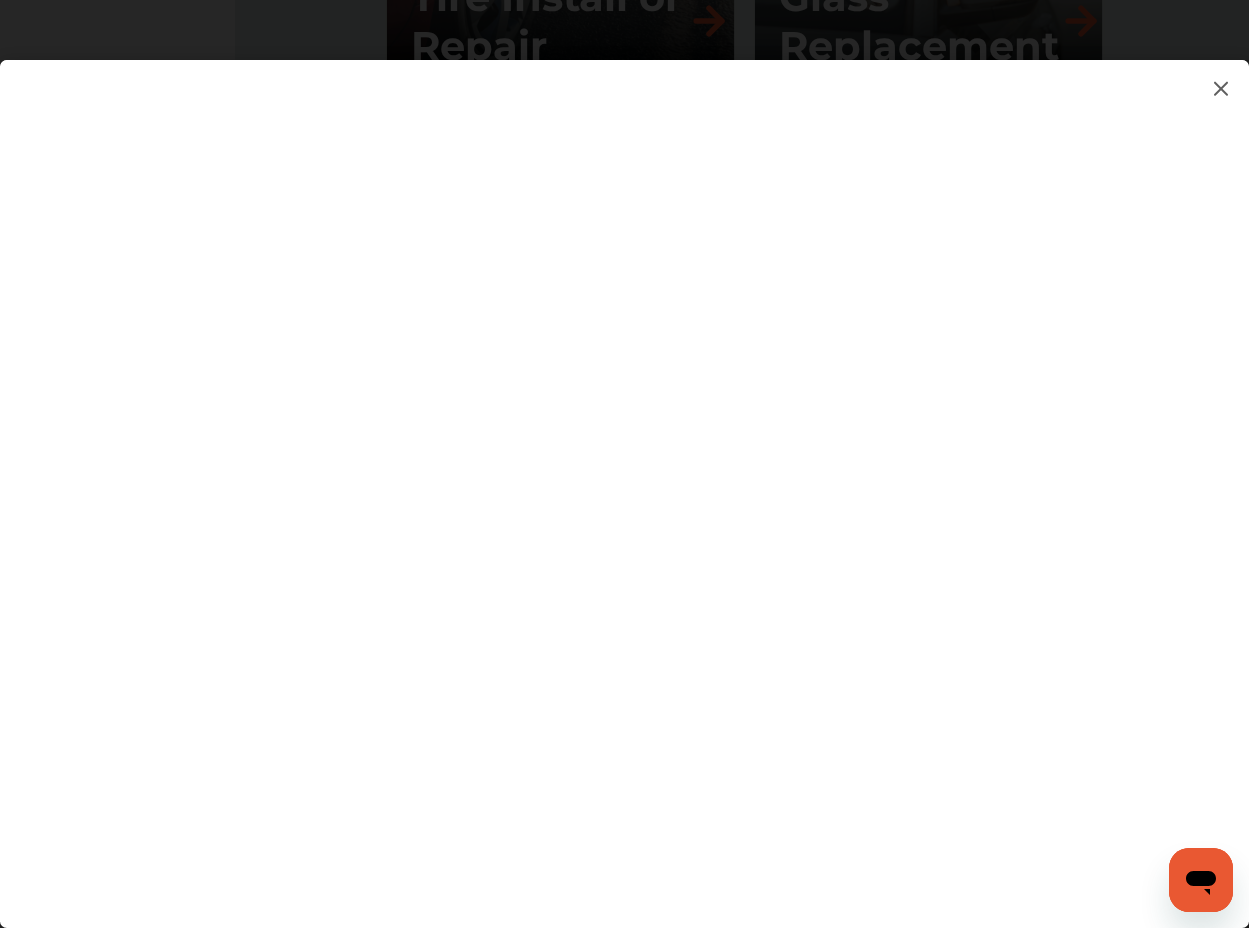 scroll, scrollTop: 2152, scrollLeft: 0, axis: vertical 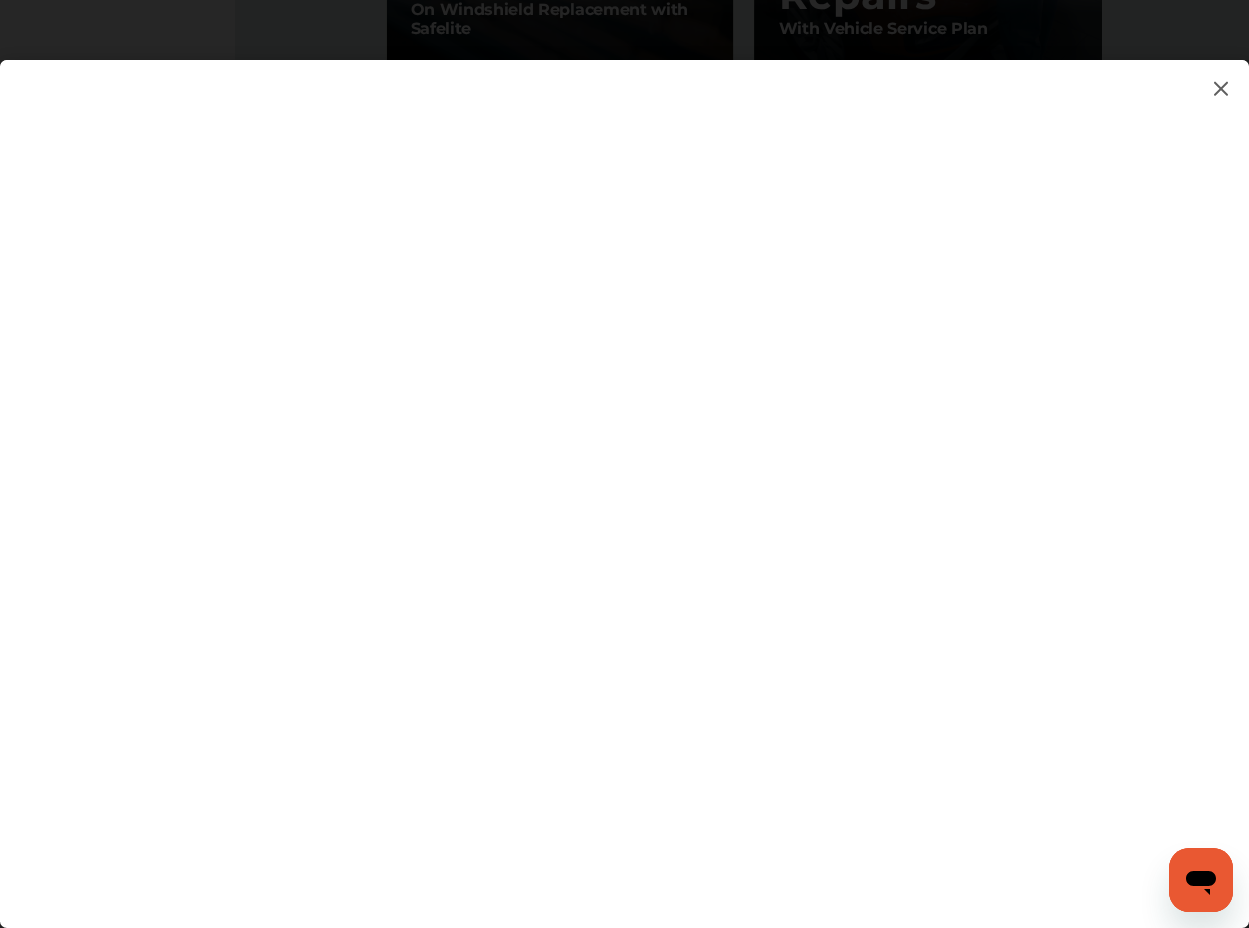 click on "My Account
Dashboard
Approvals
Maintenance Schedule
Membership Card
Fuel
Glovebox
My Garage
Invite Friends
FAQs Sign Out Close Menu Open Menu MENU
Dashboard
Fuel
Approvals
Maintenance Schedule
Membership Card
Glovebox
My Garage
Invite Friends
FAQs No shop selected No shop selected Find a shop Doris Wilson Basic   Account Upgrade Account My Account Membership Card Sign Out Always better than retail price. Search for a service Search for... All Common Services Maintenance Schedules 0 My Cart
You haven't added any services for your car yet...  Save up to 10% Today! Add Services Continue to checkout 1 Add first vehicle 2 Select Shop 3 Select Services 4 Book Appointment
Request your Fuel Card to  save up to $0.05 cents on fuel per gallon! Request now Learn more" at bounding box center (624, -2295) 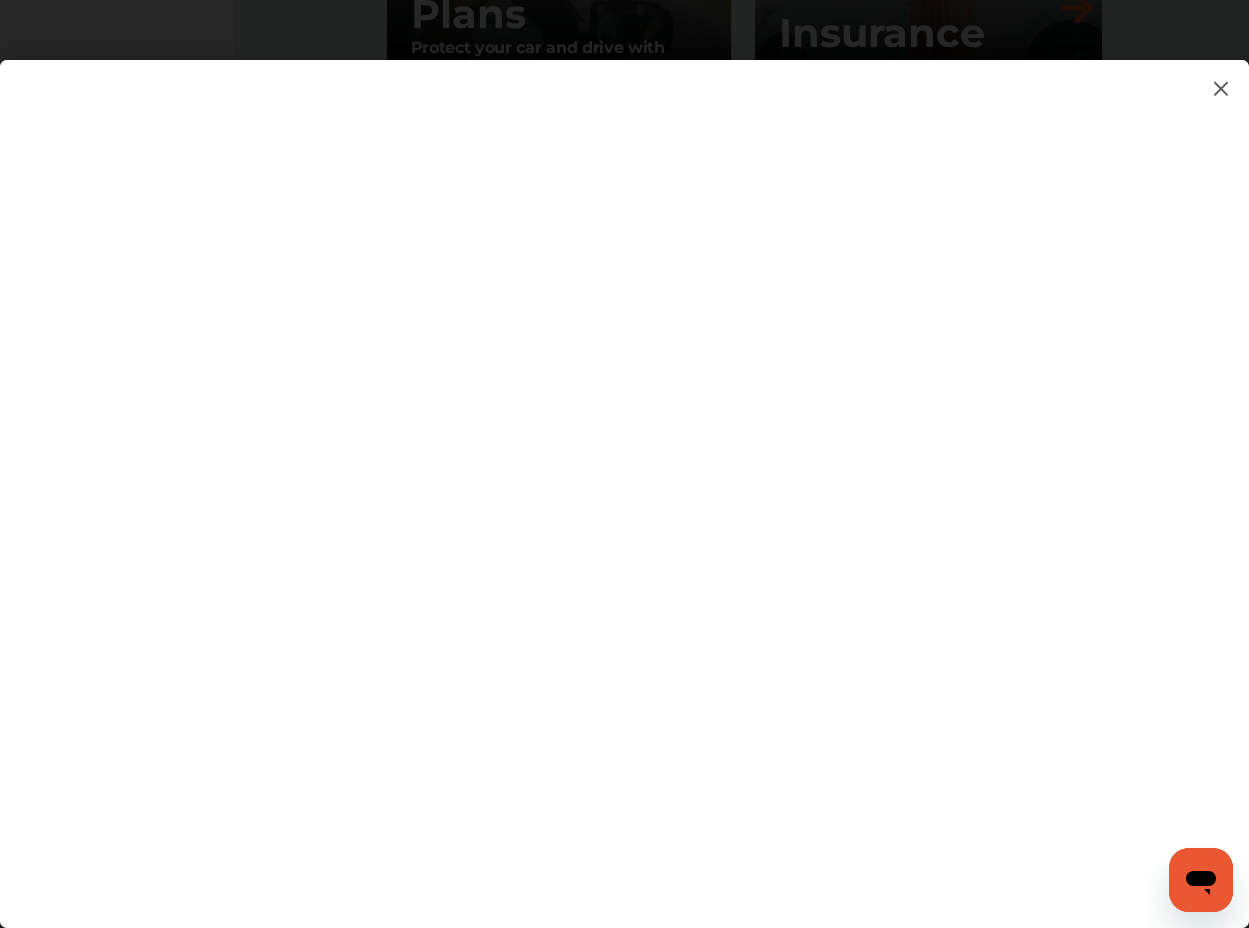 scroll, scrollTop: 2315, scrollLeft: 0, axis: vertical 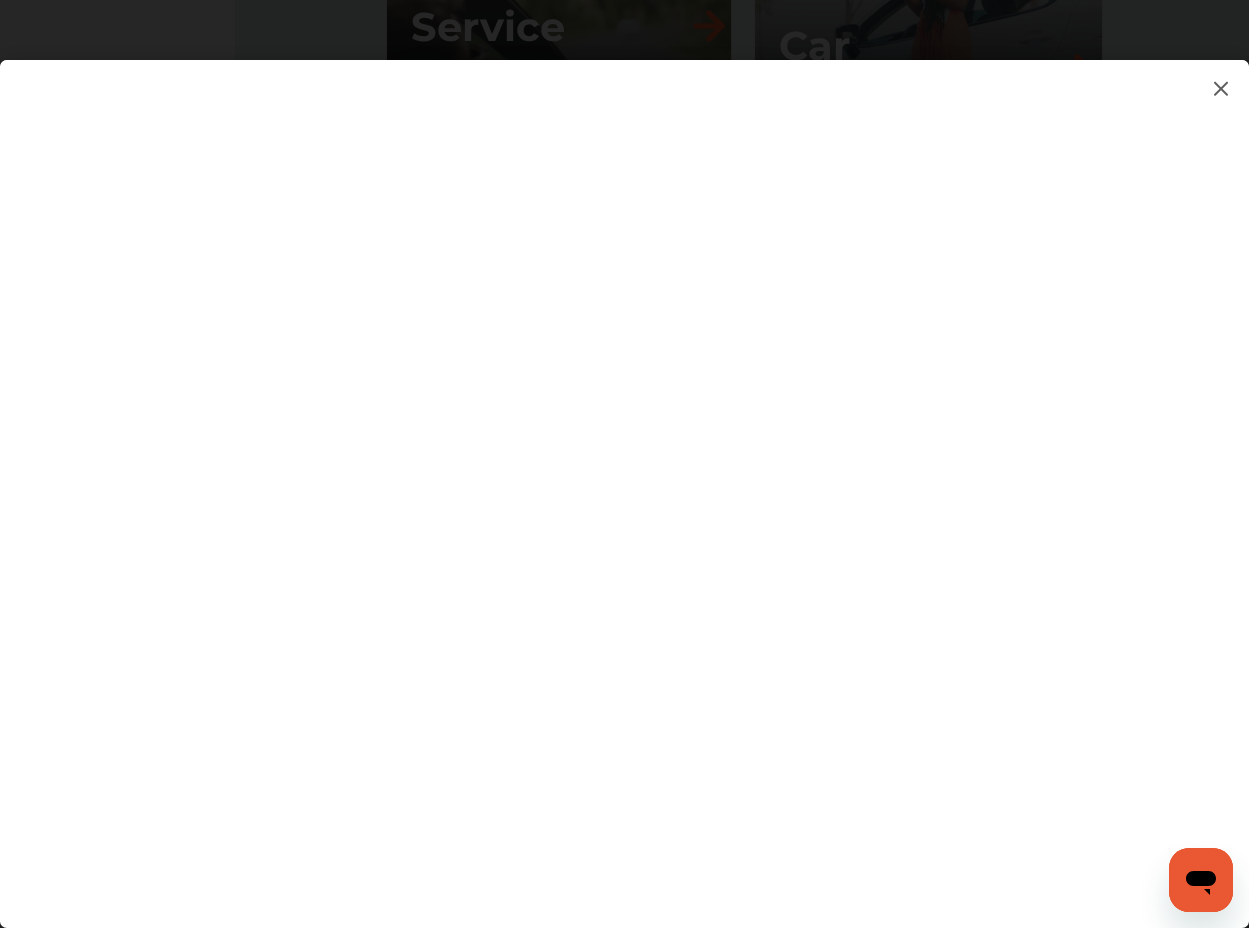 click at bounding box center [624, 474] 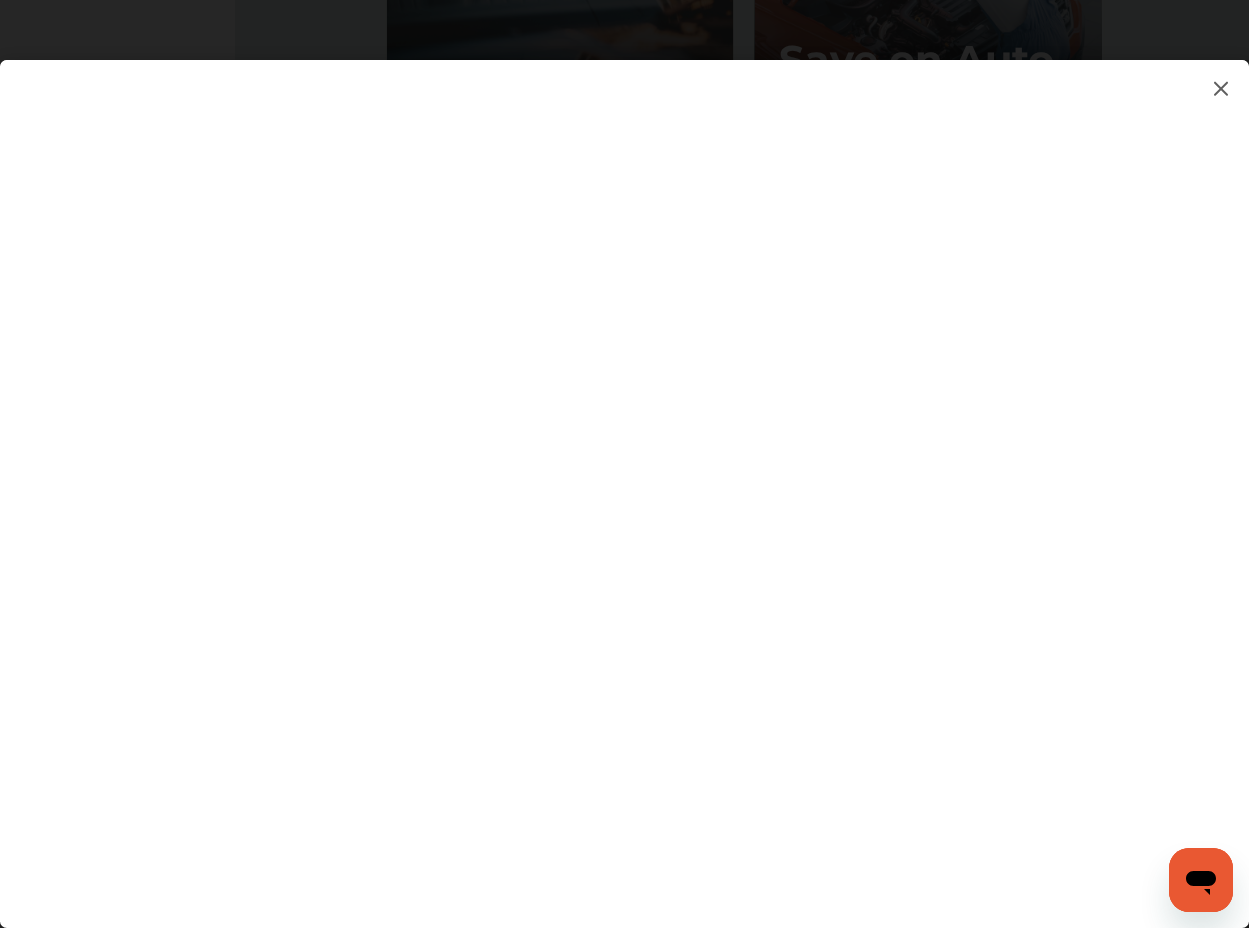scroll, scrollTop: 2649, scrollLeft: 0, axis: vertical 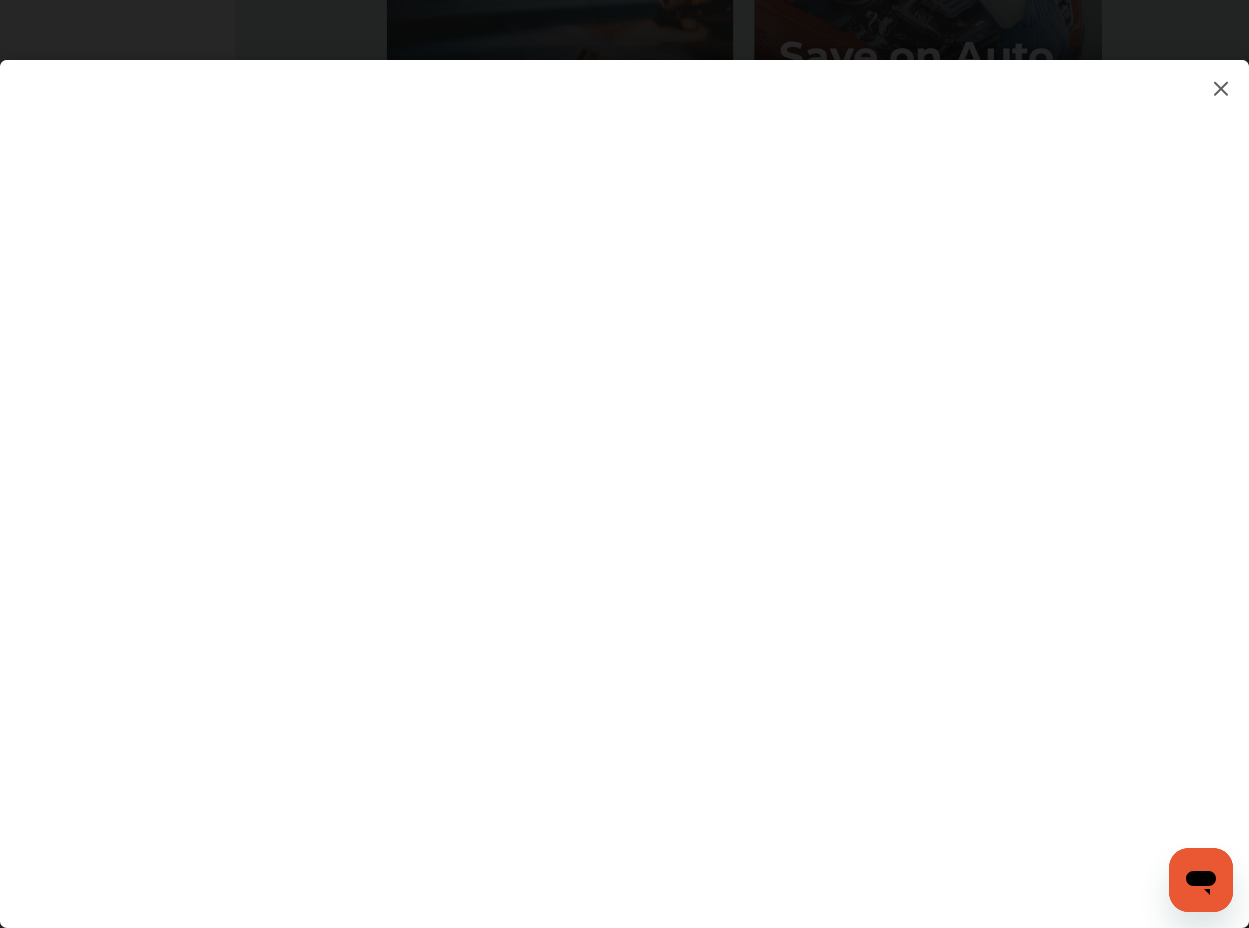 click at bounding box center [624, 474] 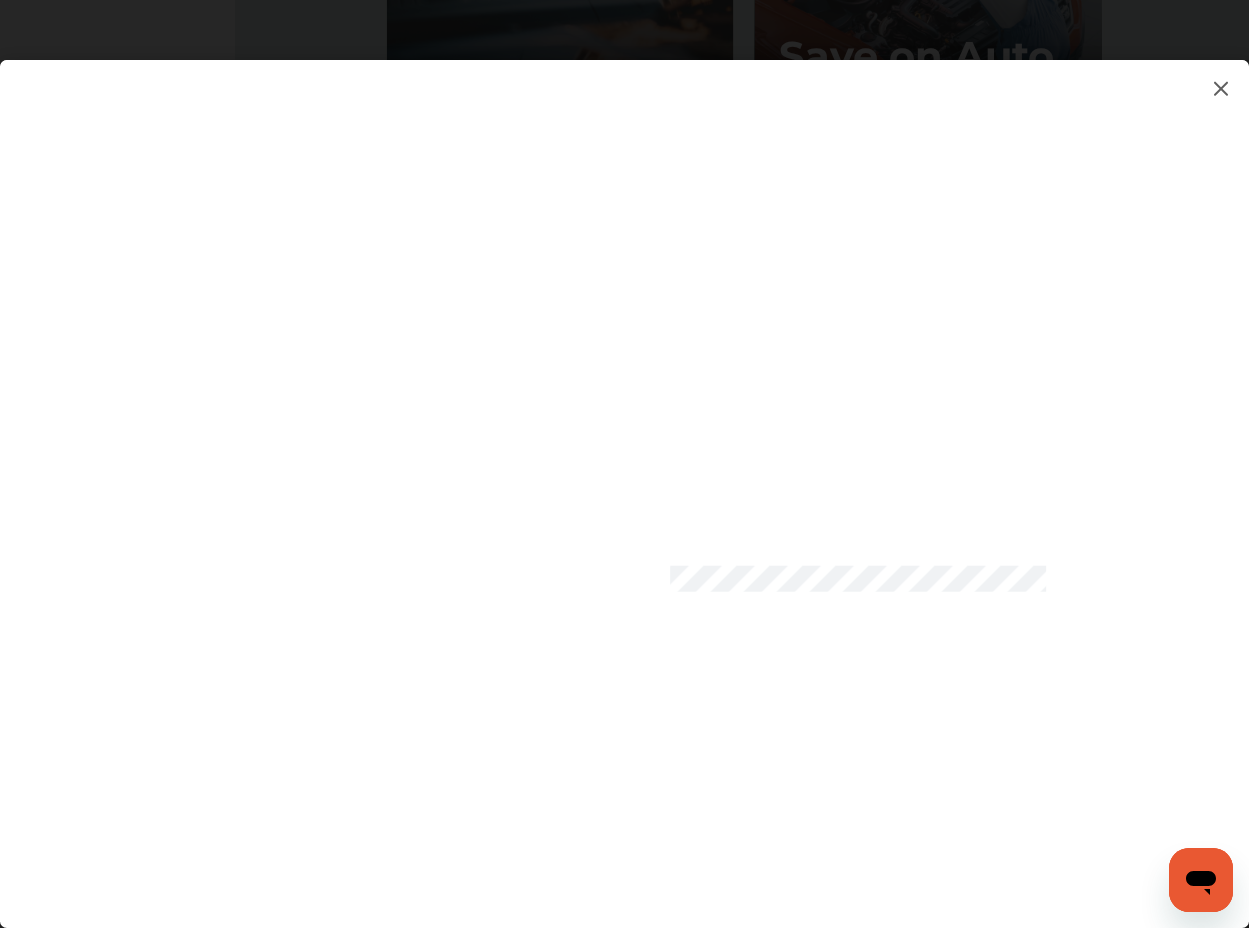 click at bounding box center (624, 474) 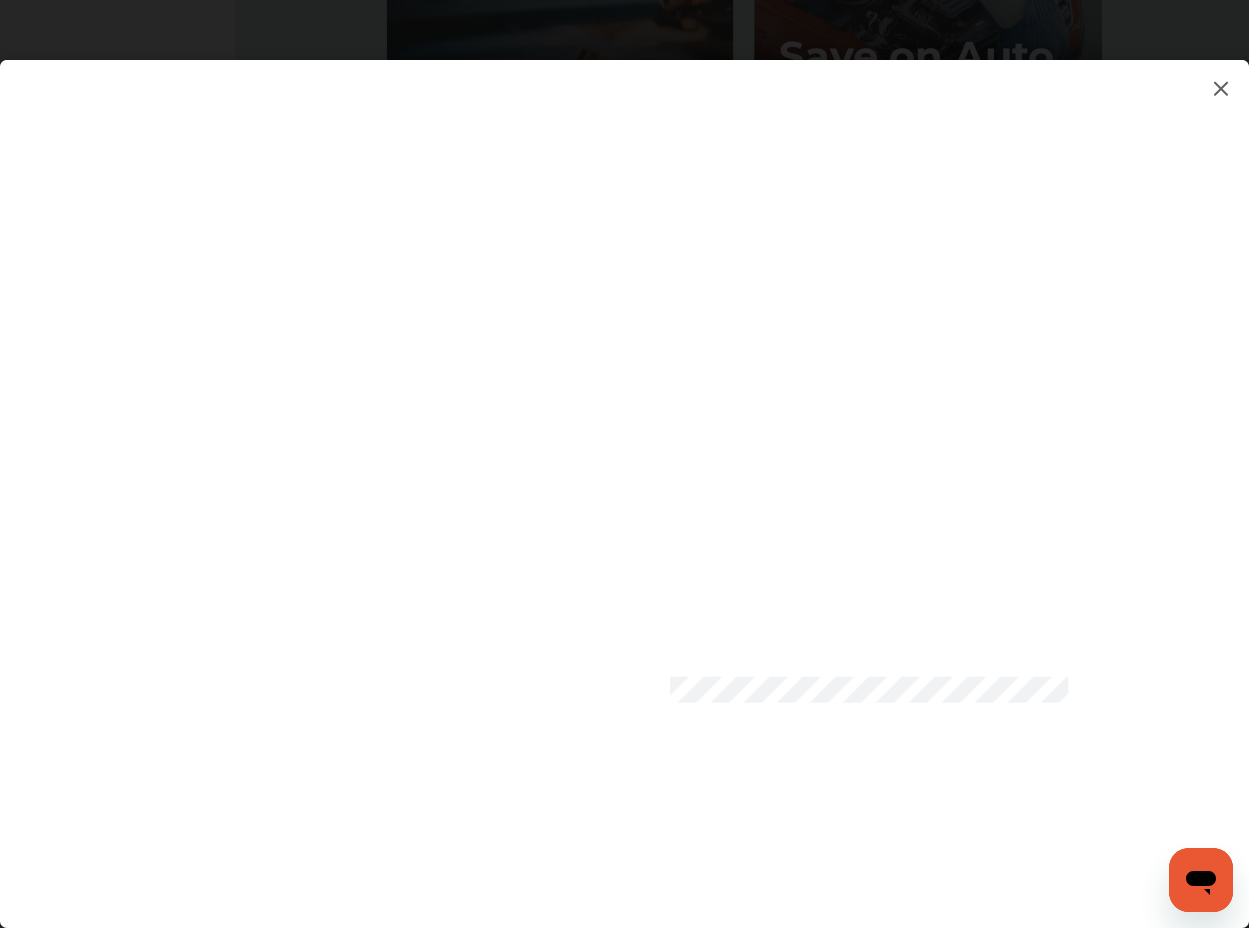 scroll, scrollTop: 2761, scrollLeft: 0, axis: vertical 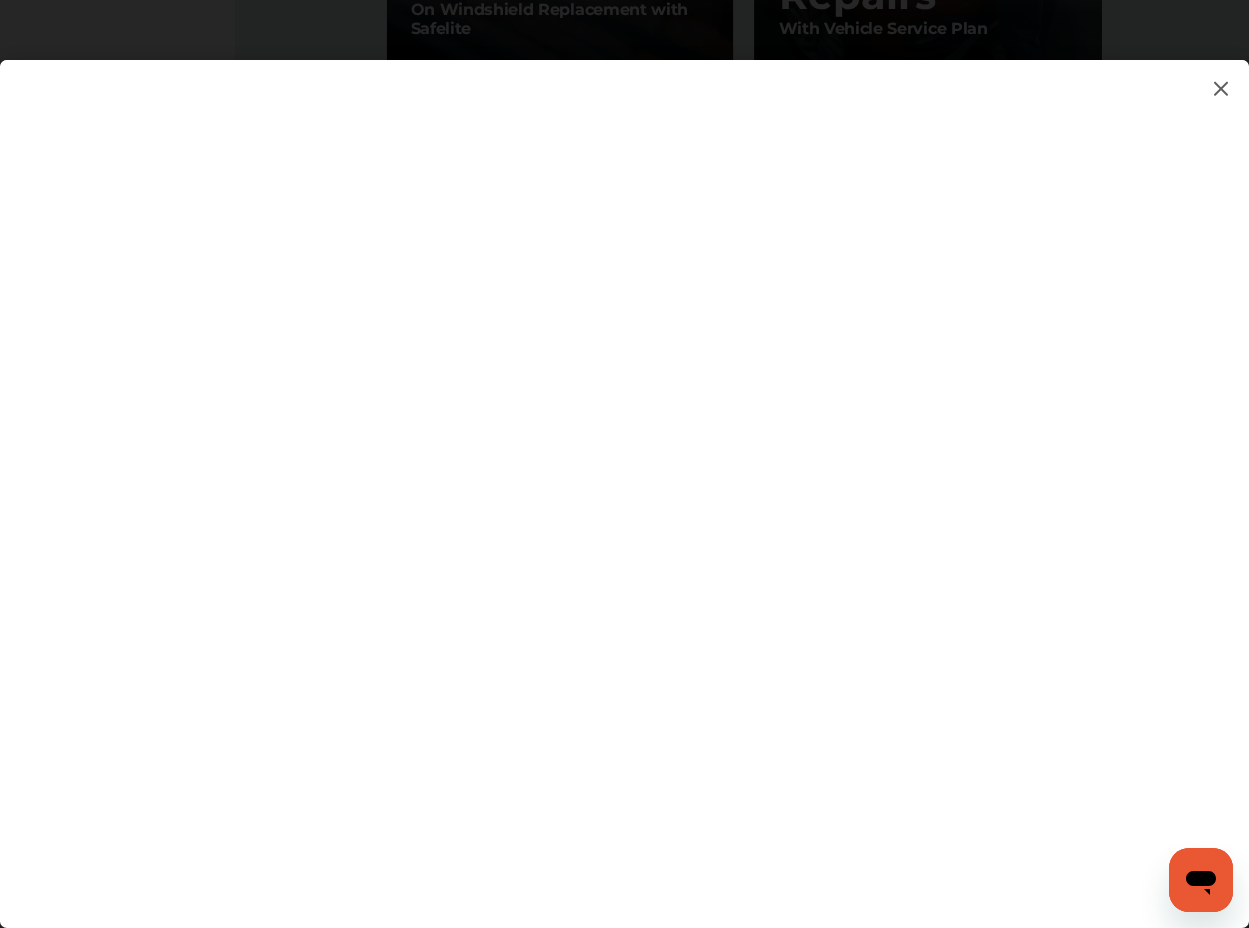 click on "My Account
Dashboard
Approvals
Maintenance Schedule
Membership Card
Fuel
Glovebox
My Garage
Invite Friends
FAQs Sign Out Close Menu Open Menu MENU
Dashboard
Fuel
Approvals
Maintenance Schedule
Membership Card
Glovebox
My Garage
Invite Friends
FAQs No shop selected No shop selected Find a shop Doris Wilson Basic   Account Upgrade Account My Account Membership Card Sign Out Always better than retail price. Search for a service Search for... All Common Services Maintenance Schedules 0 My Cart
You haven't added any services for your car yet...  Save up to 10% Today! Add Services Continue to checkout 1 Add first vehicle 2 Select Shop 3 Select Services 4 Book Appointment
Request your Fuel Card to  save up to $0.05 cents on fuel per gallon! Request now Learn more" at bounding box center (624, -2295) 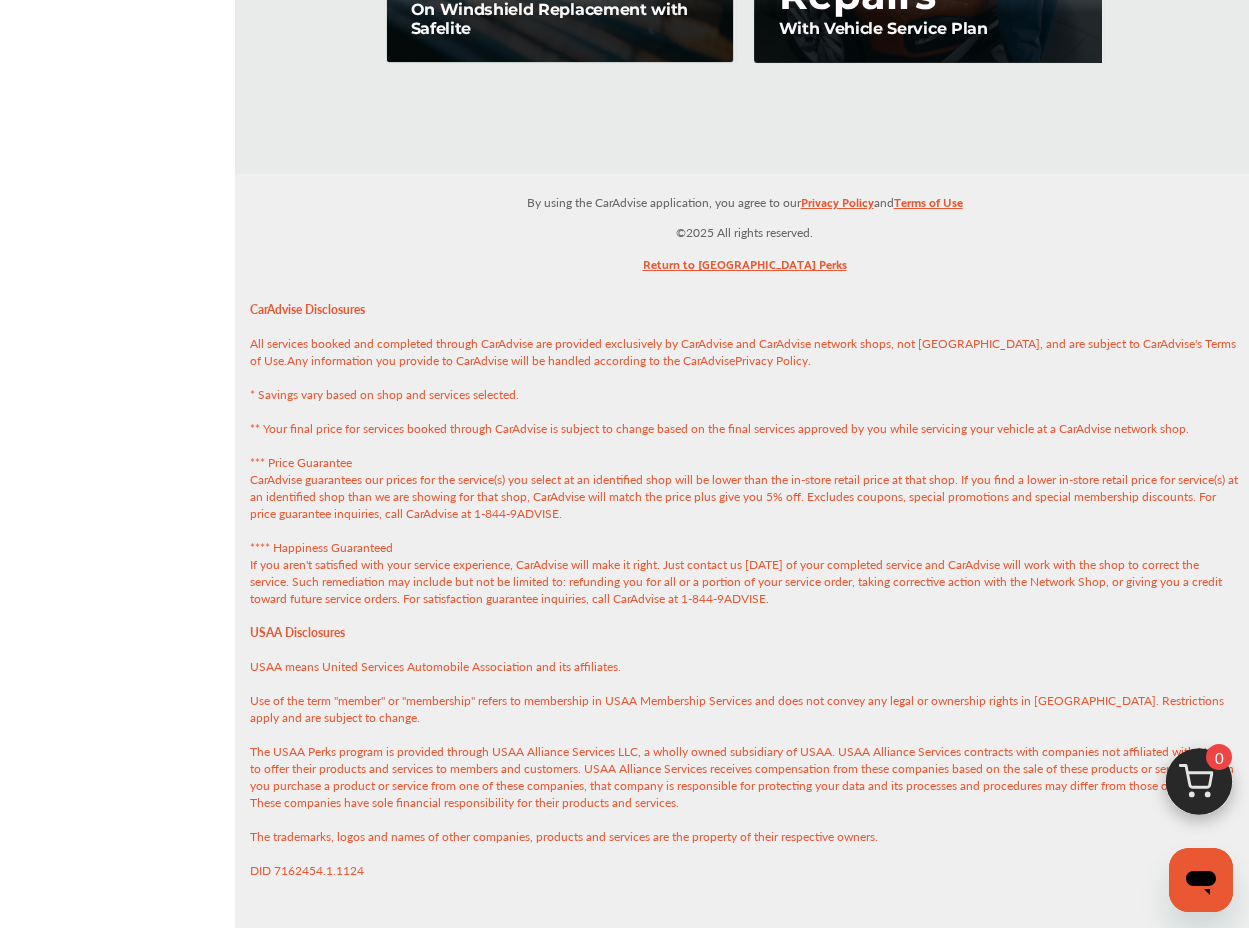 scroll, scrollTop: 2638, scrollLeft: 0, axis: vertical 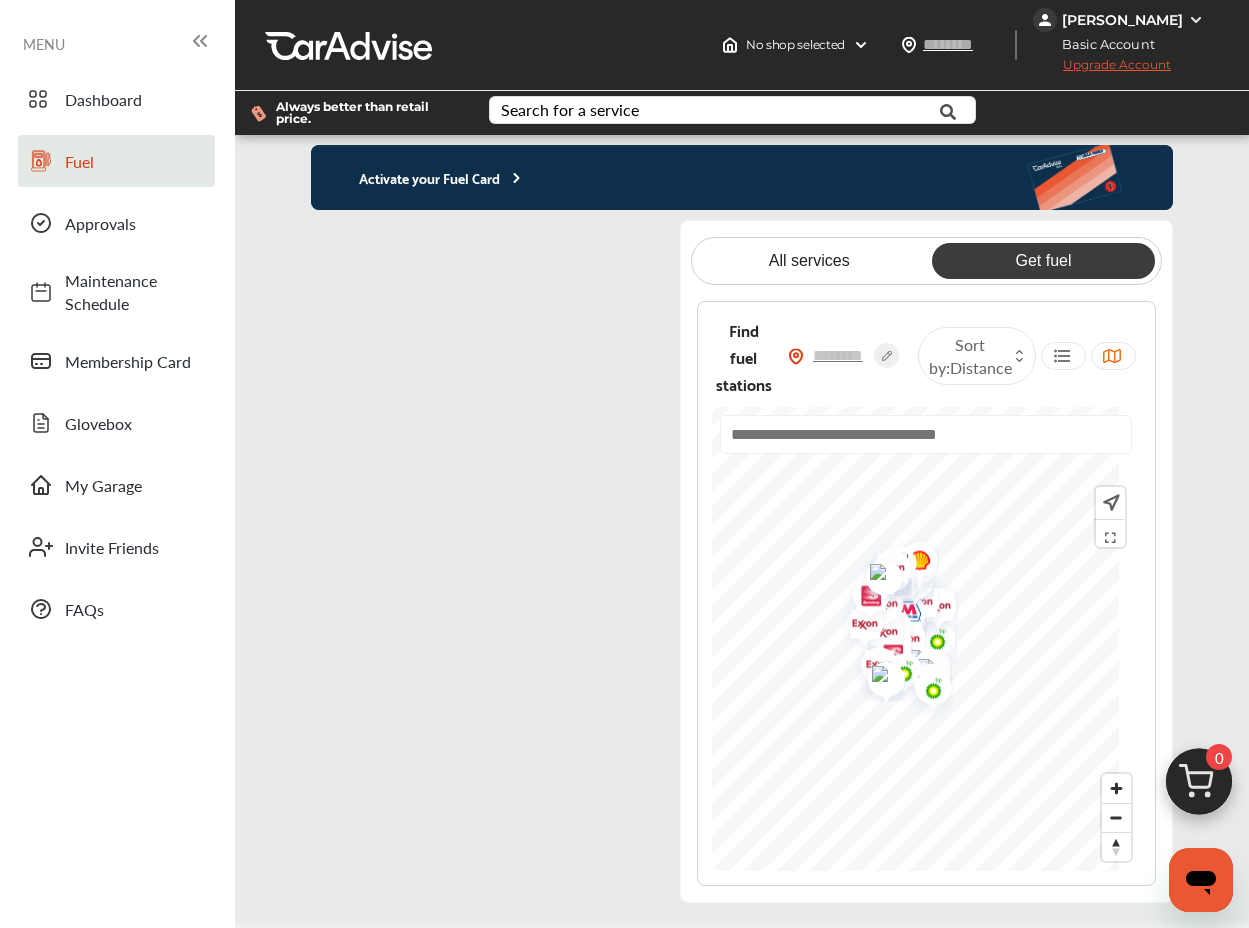 click on "Doris Wilson" at bounding box center [1122, 20] 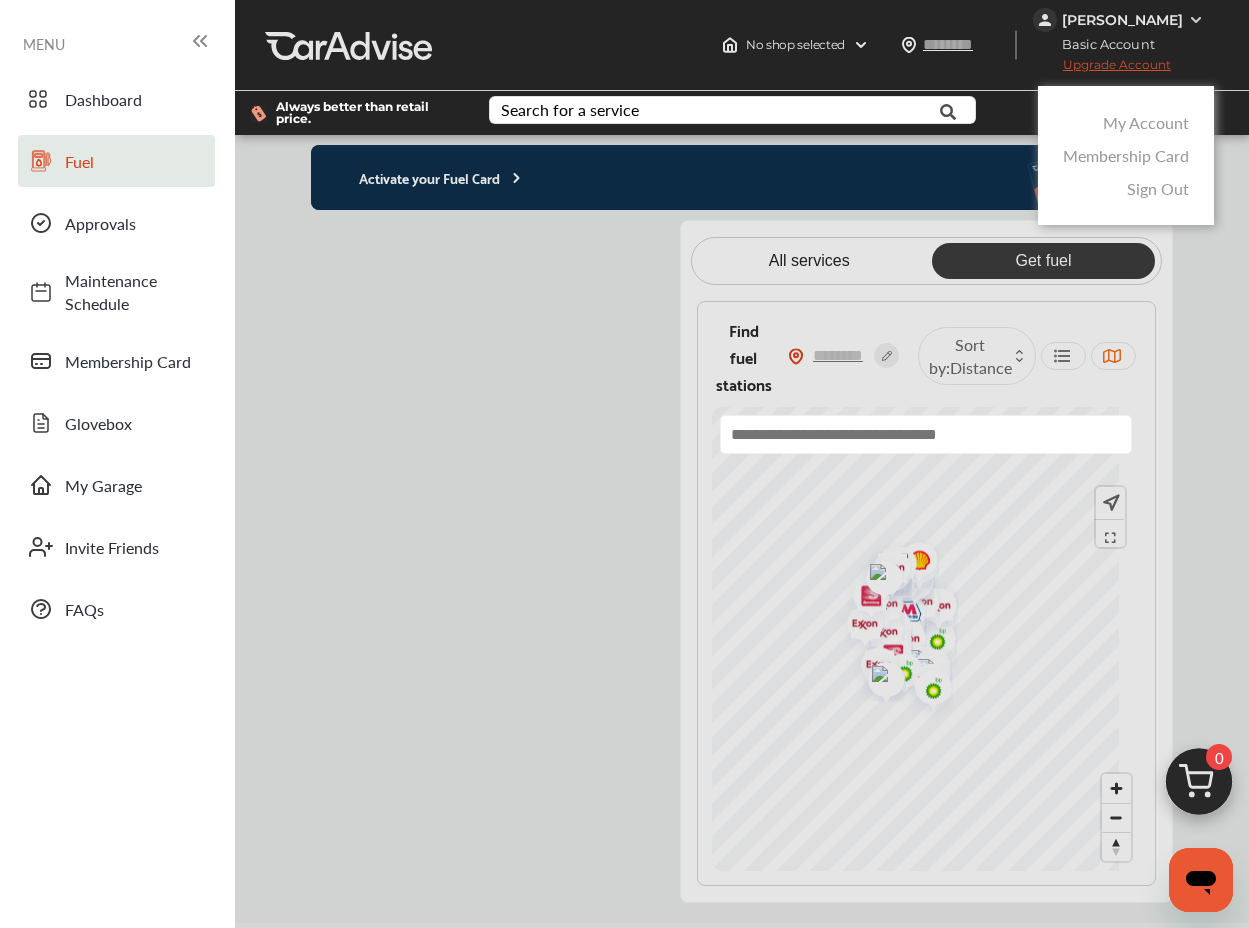 click on "My Account" at bounding box center [1146, 122] 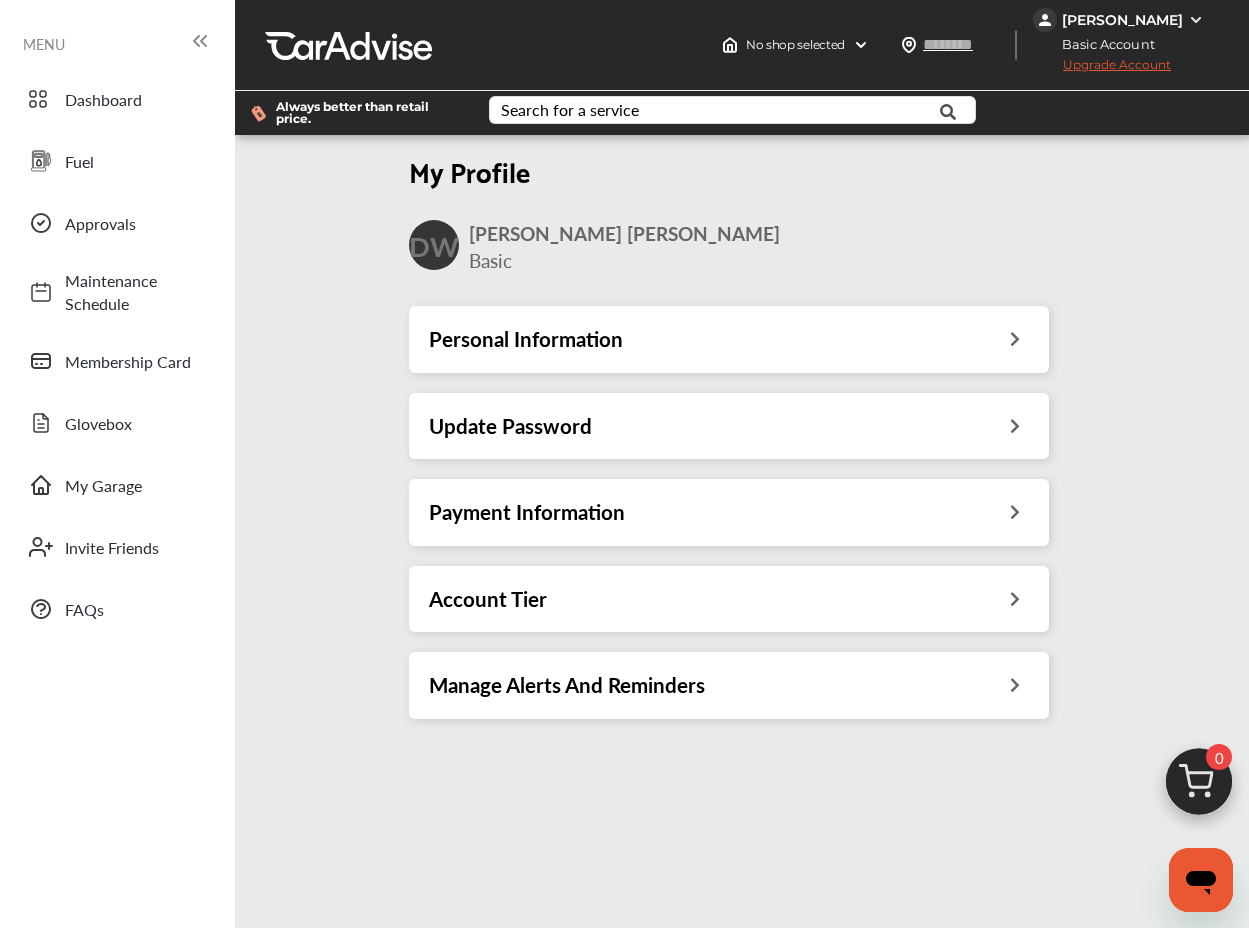 click at bounding box center [1015, 509] 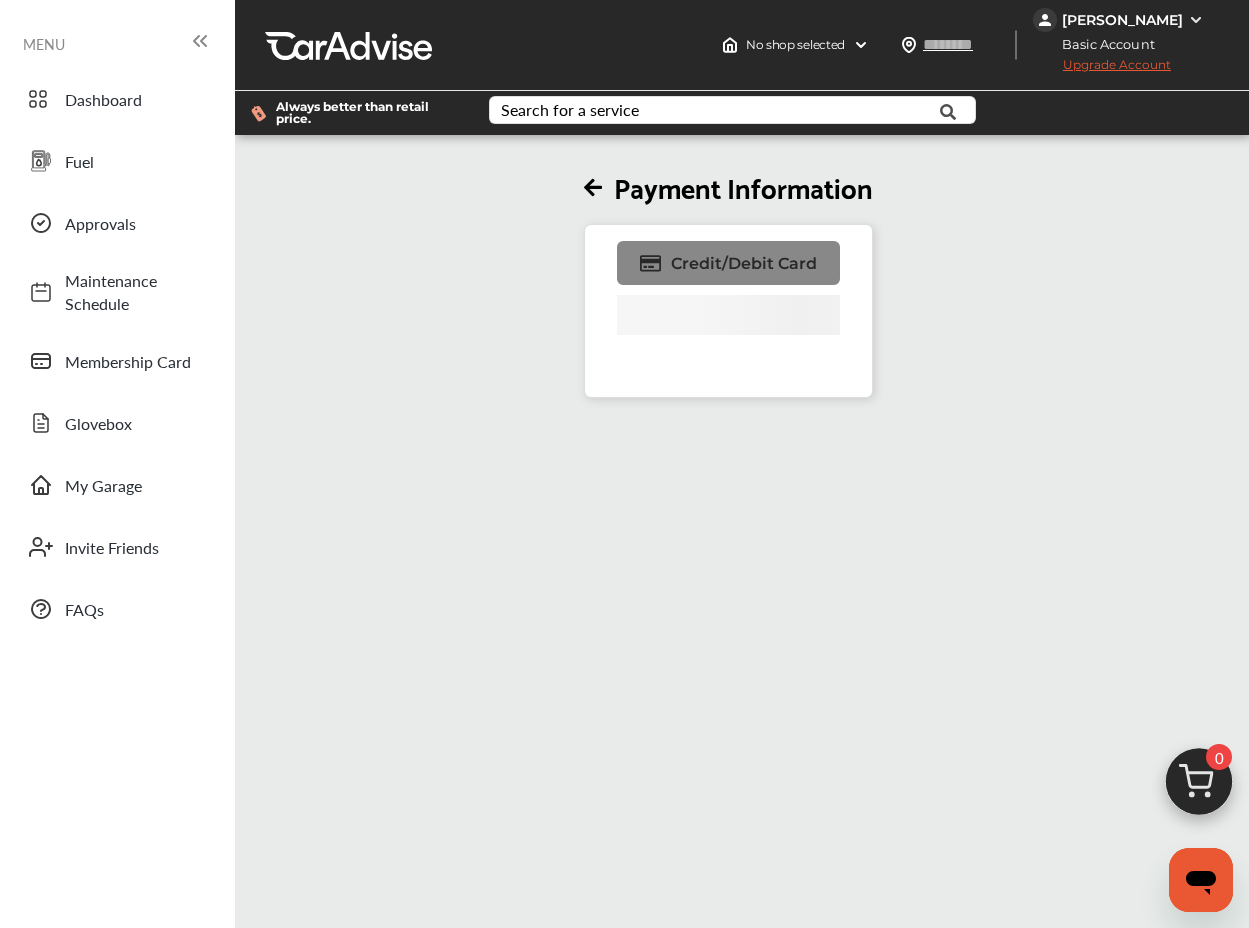 click on "Credit/Debit Card" at bounding box center [744, 263] 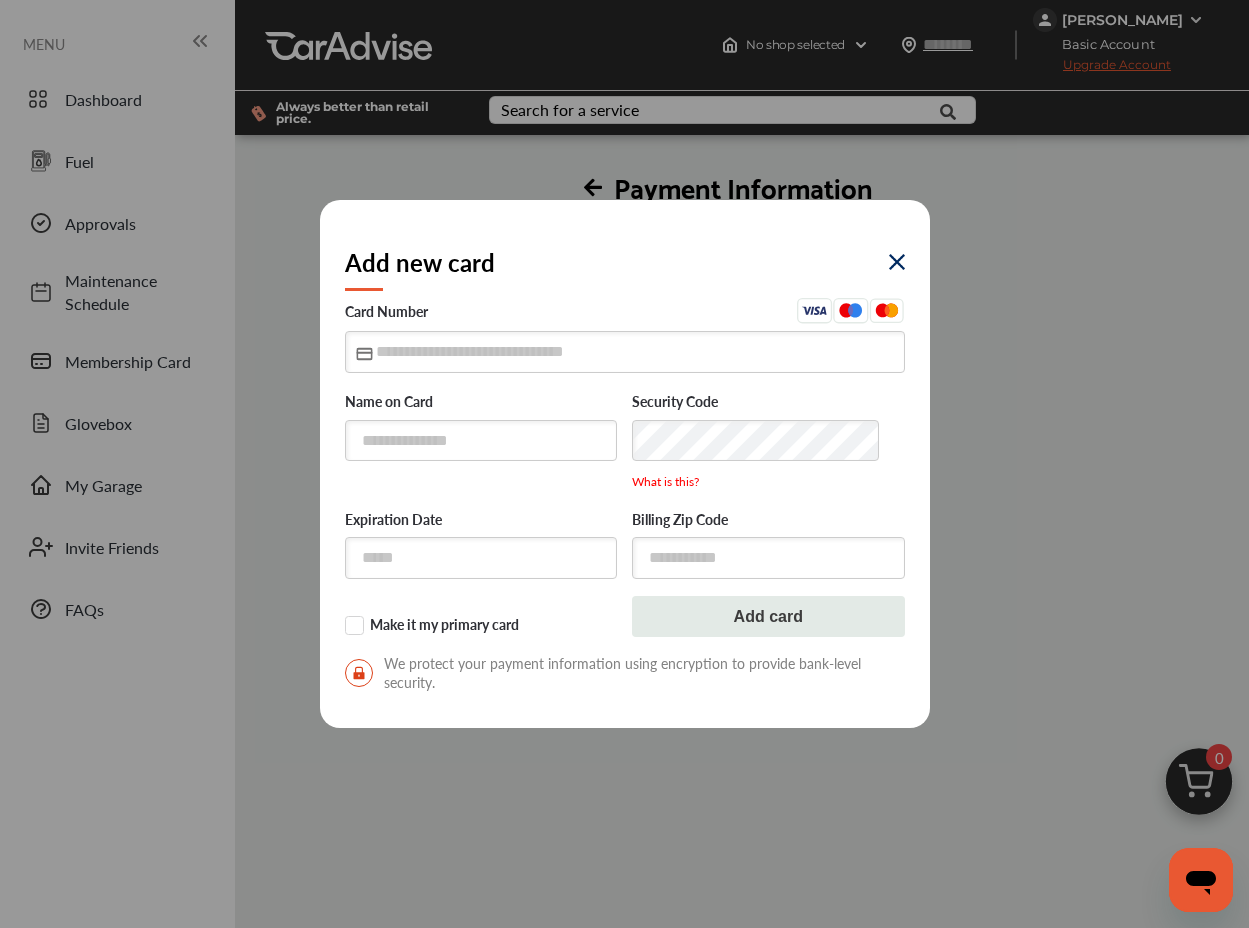 click at bounding box center [897, 262] 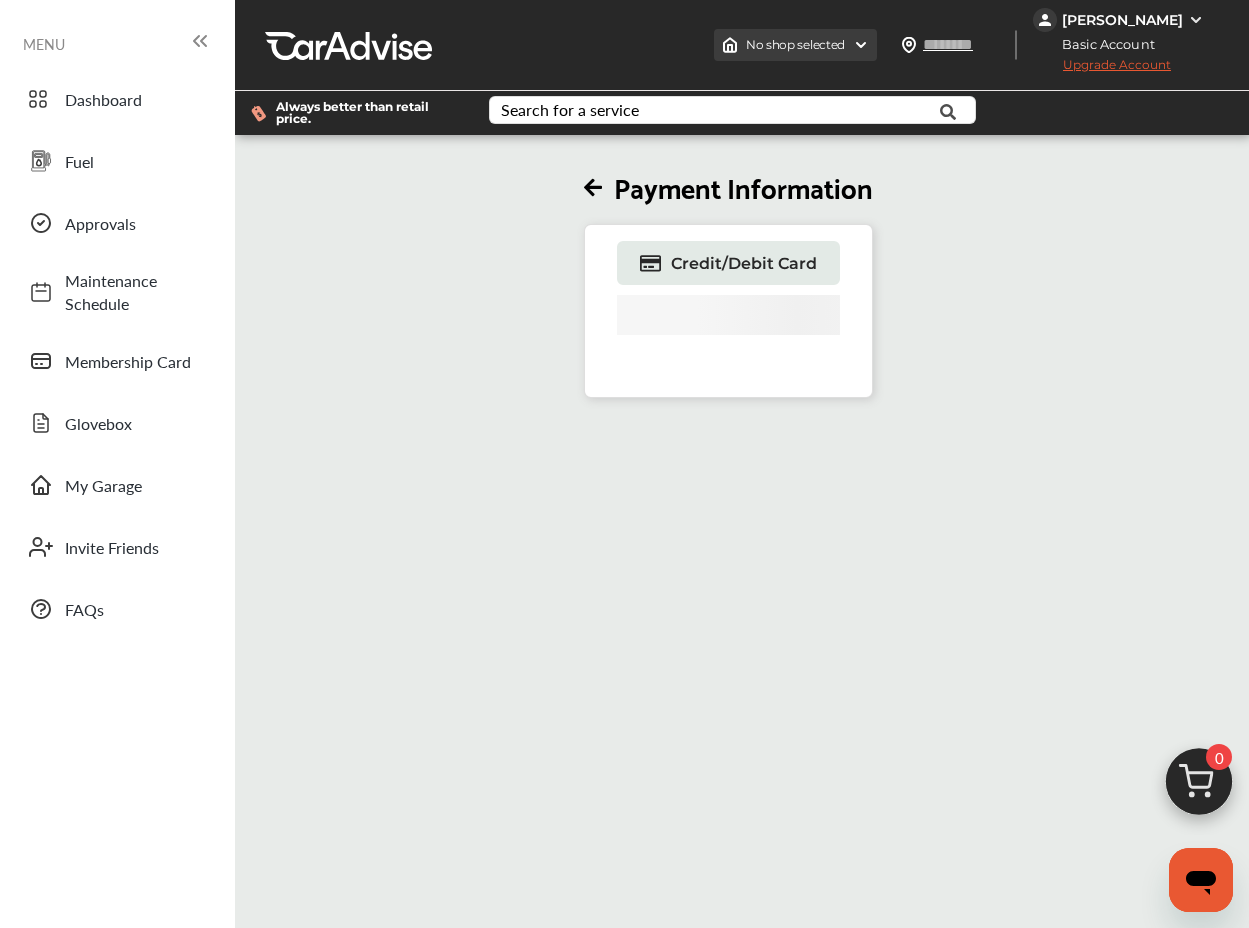 click on "No shop selected" at bounding box center (795, 45) 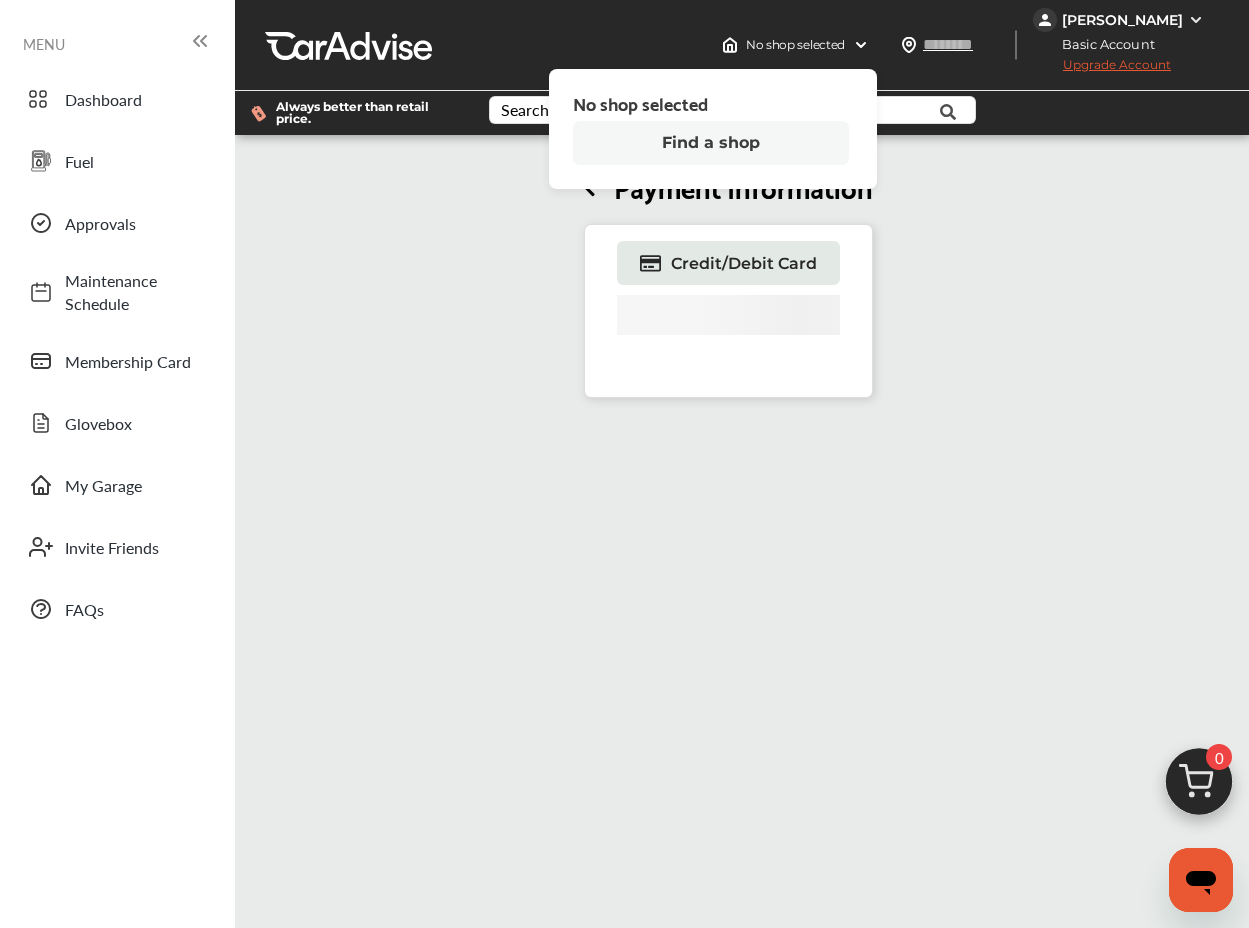 click on "Payment Information Credit/Debit Card" at bounding box center (728, 268) 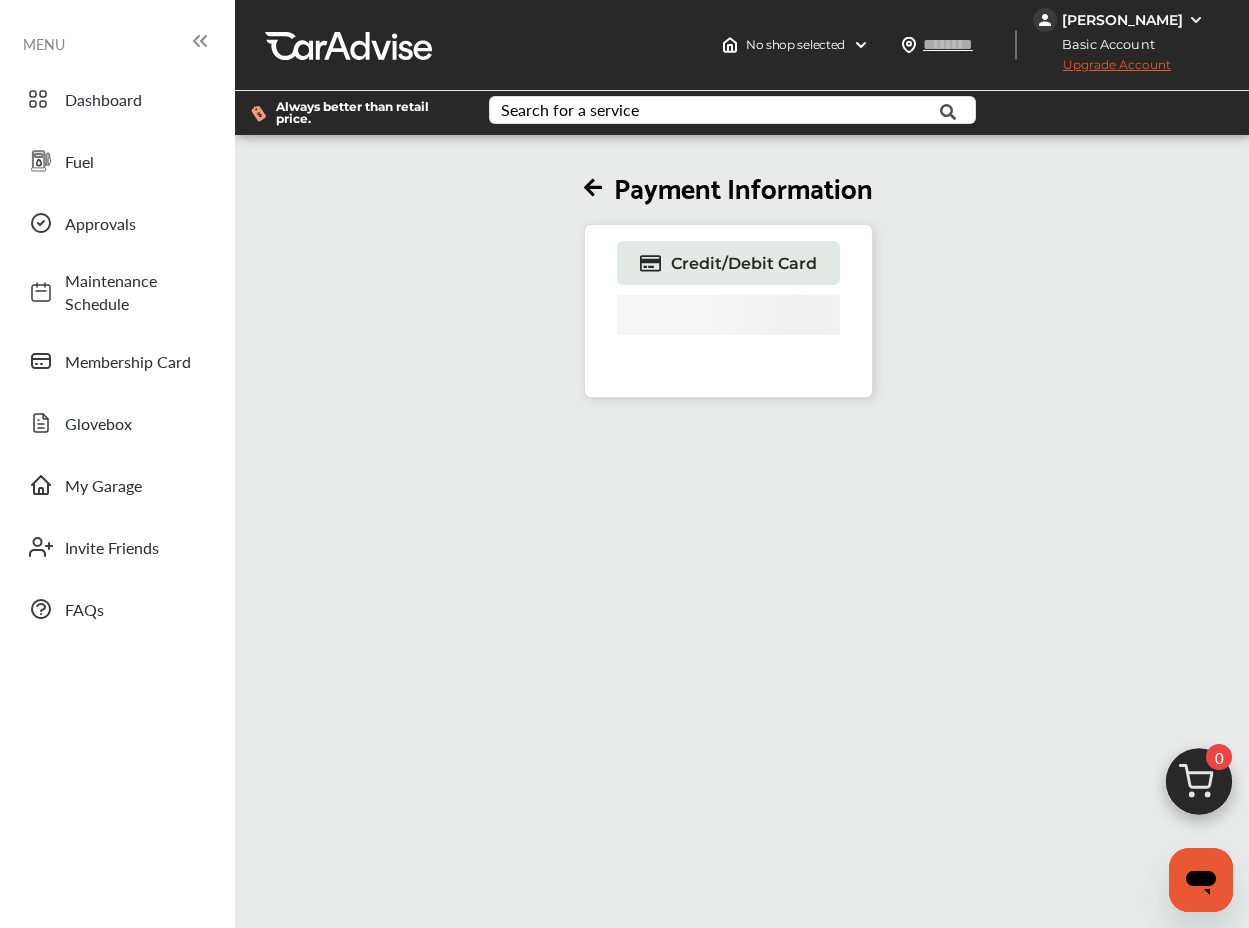 click 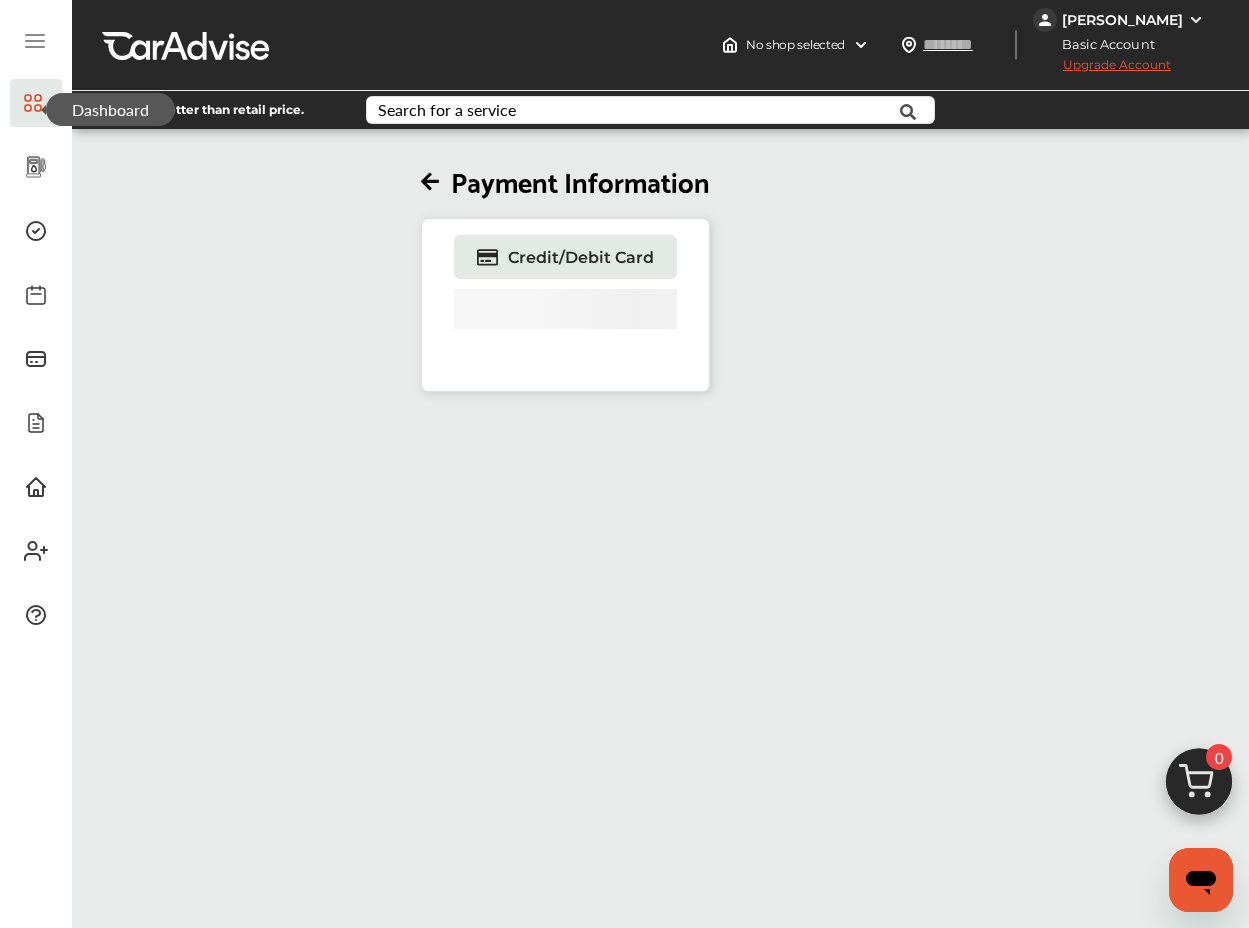 click 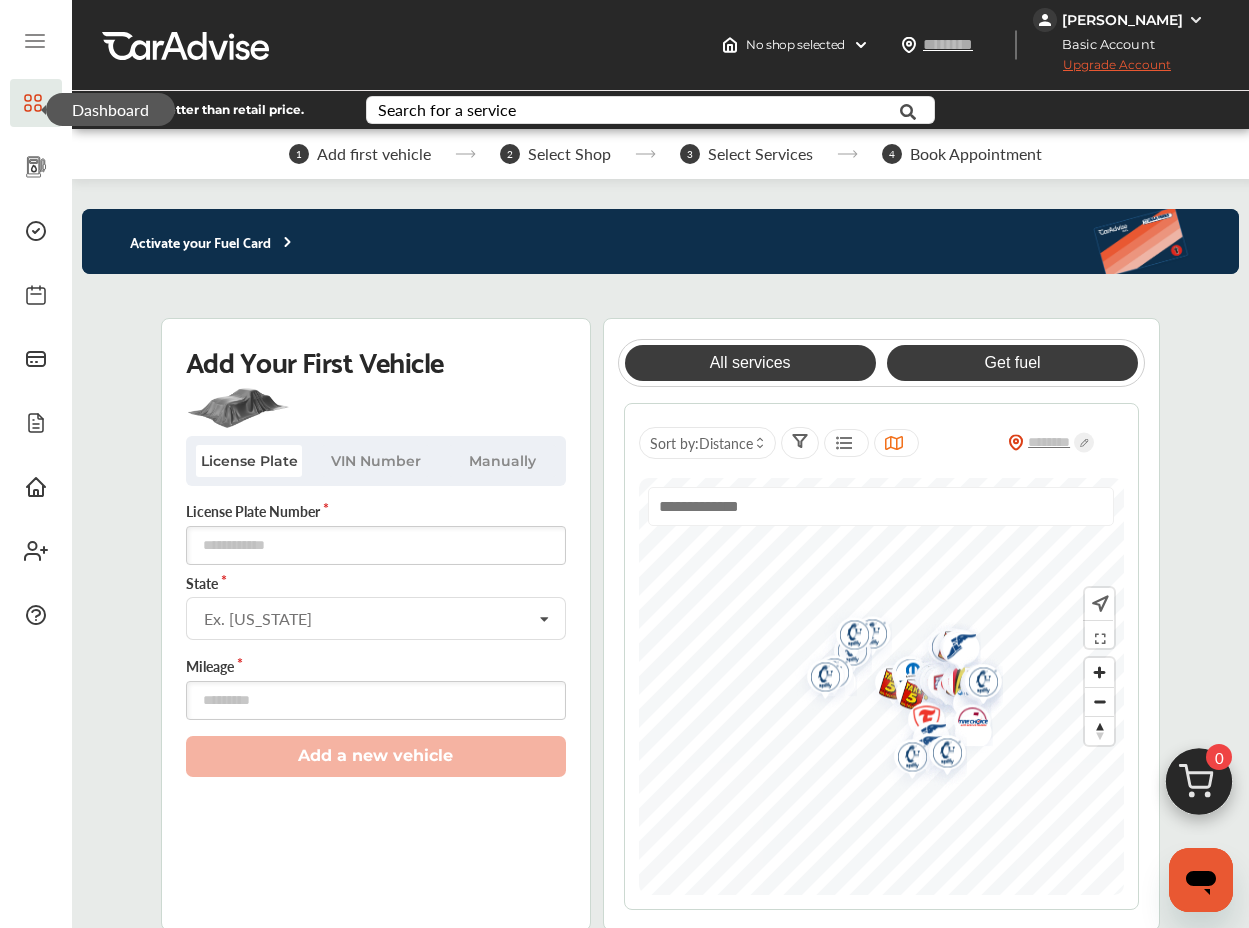 click on "Get fuel" at bounding box center [1012, 363] 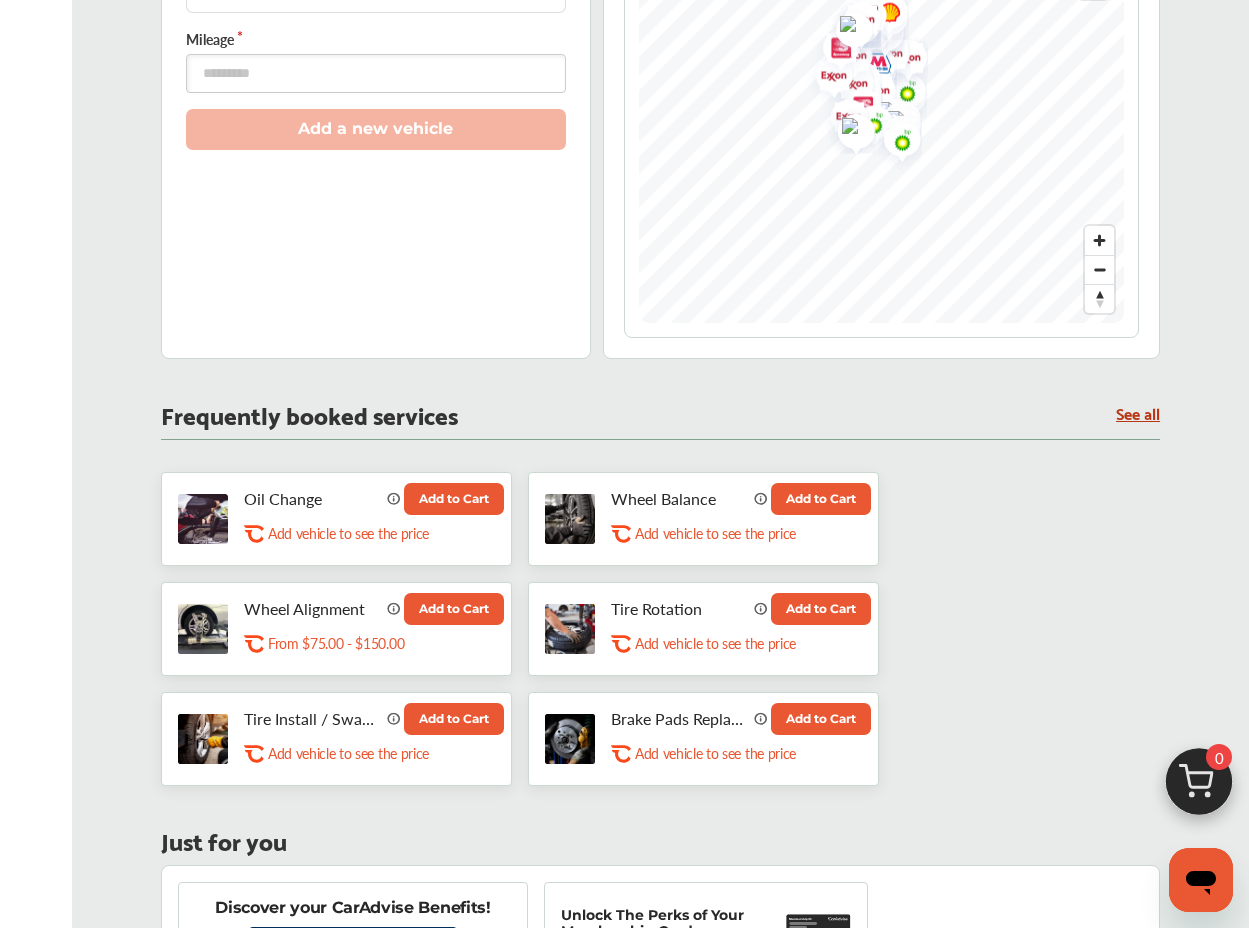 scroll, scrollTop: 634, scrollLeft: 0, axis: vertical 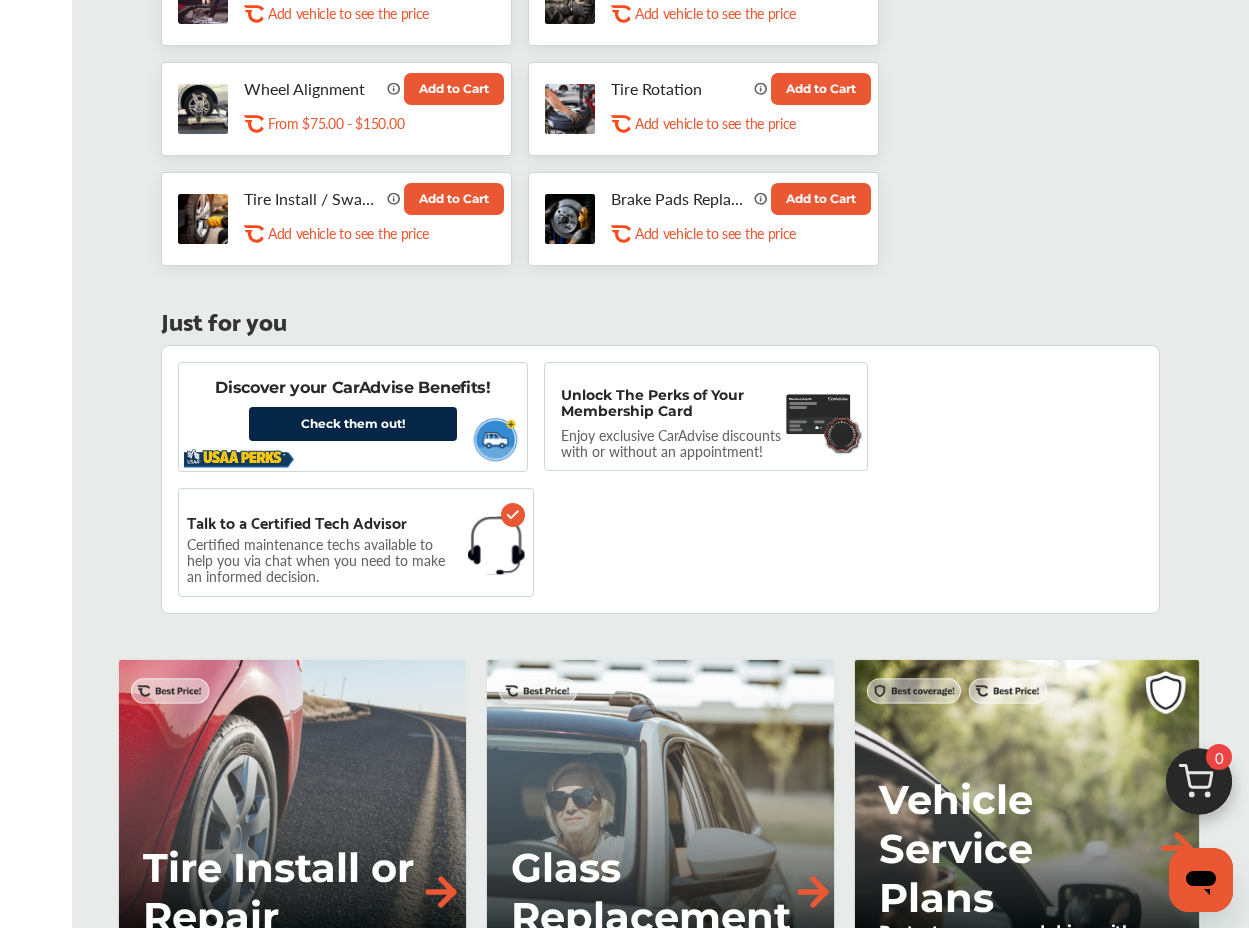 click on "Check them out!" at bounding box center (353, 424) 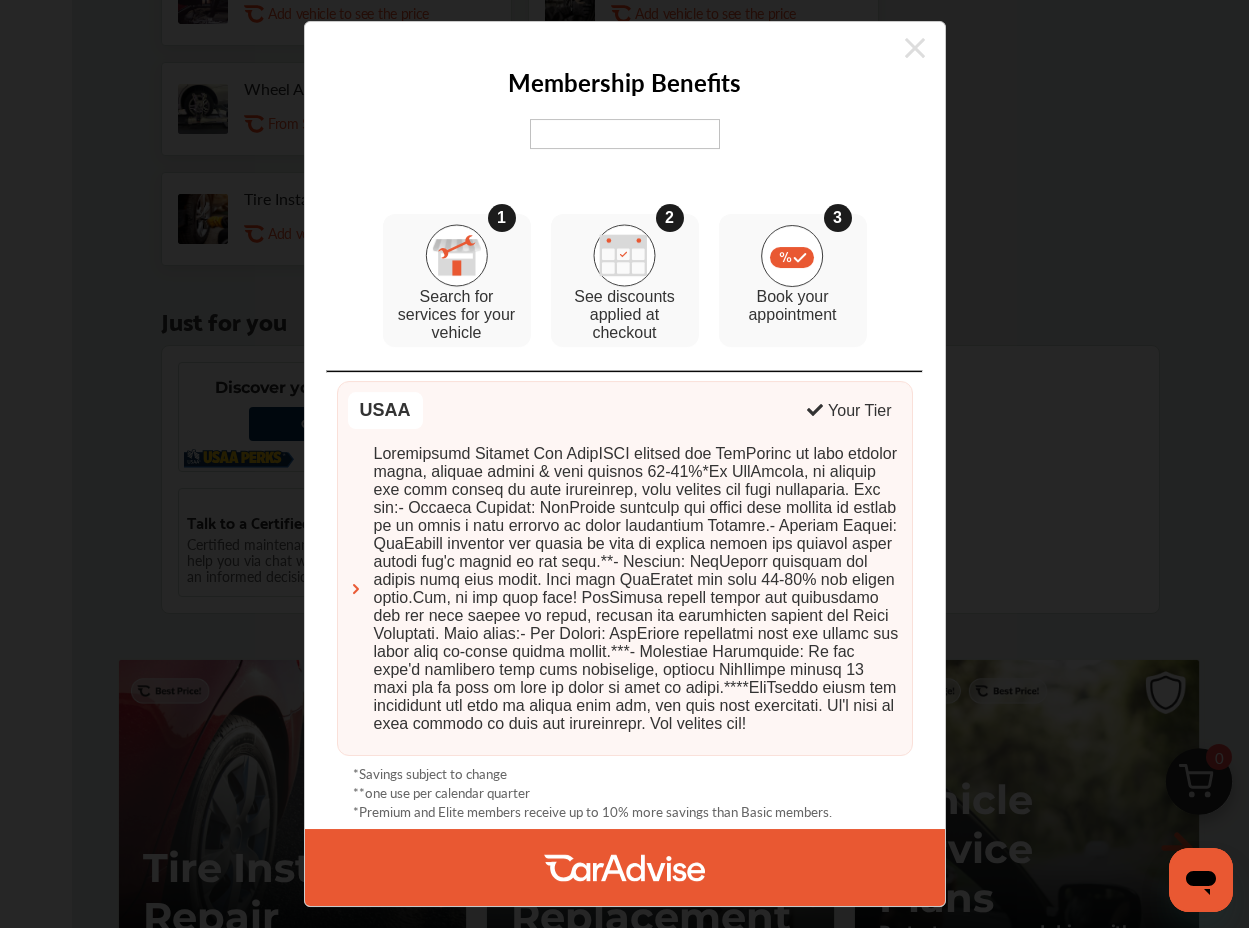click 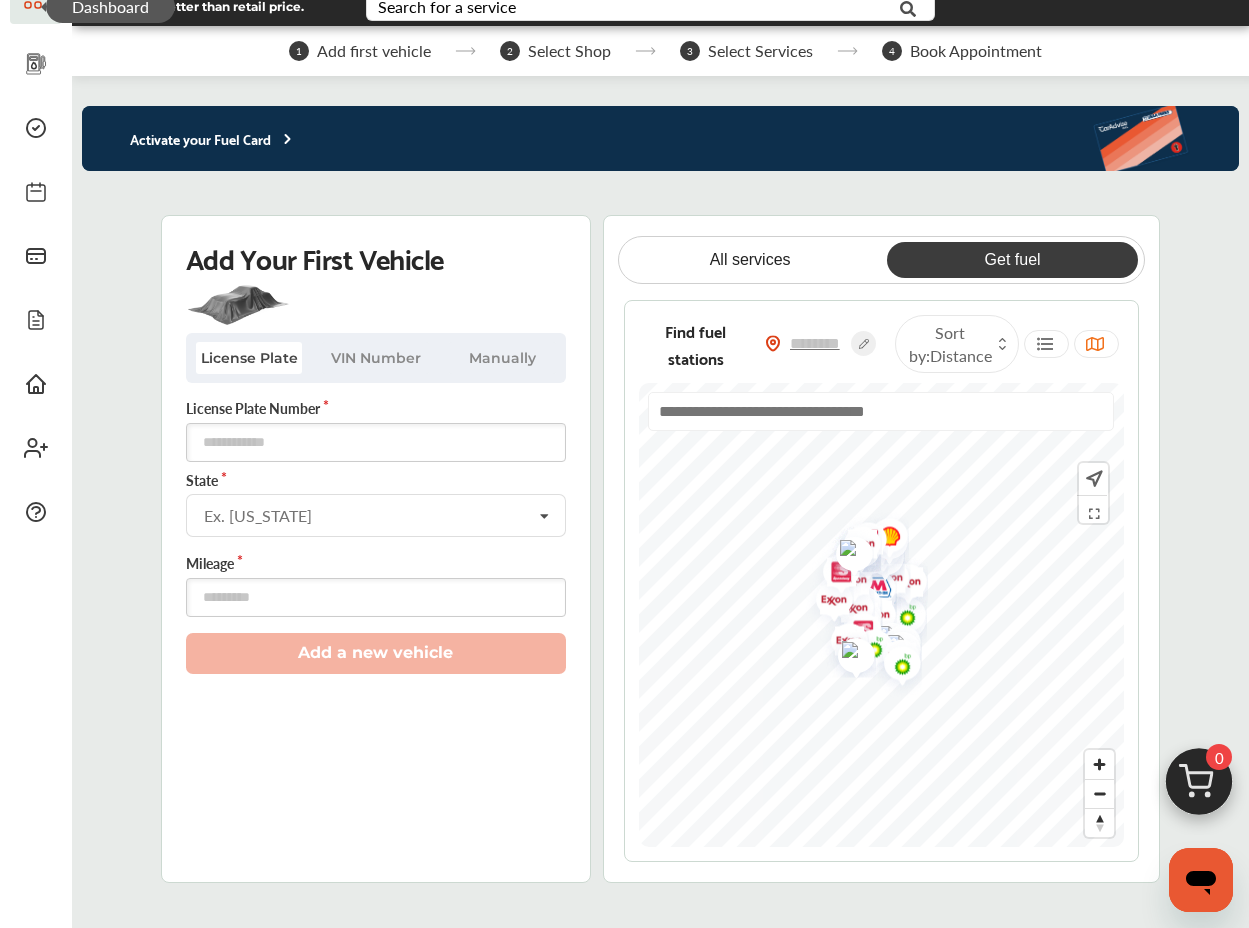 scroll, scrollTop: 92, scrollLeft: 0, axis: vertical 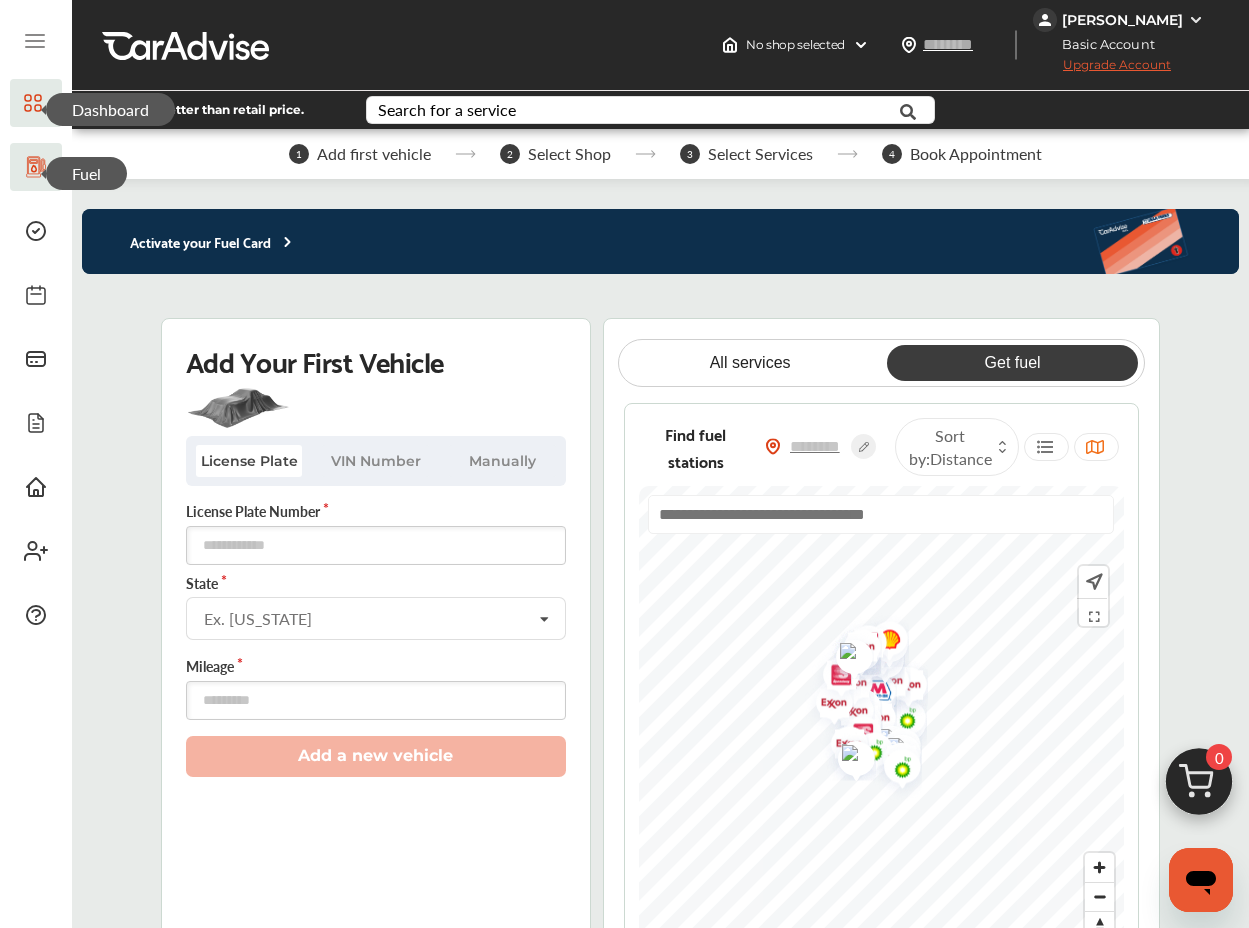 click 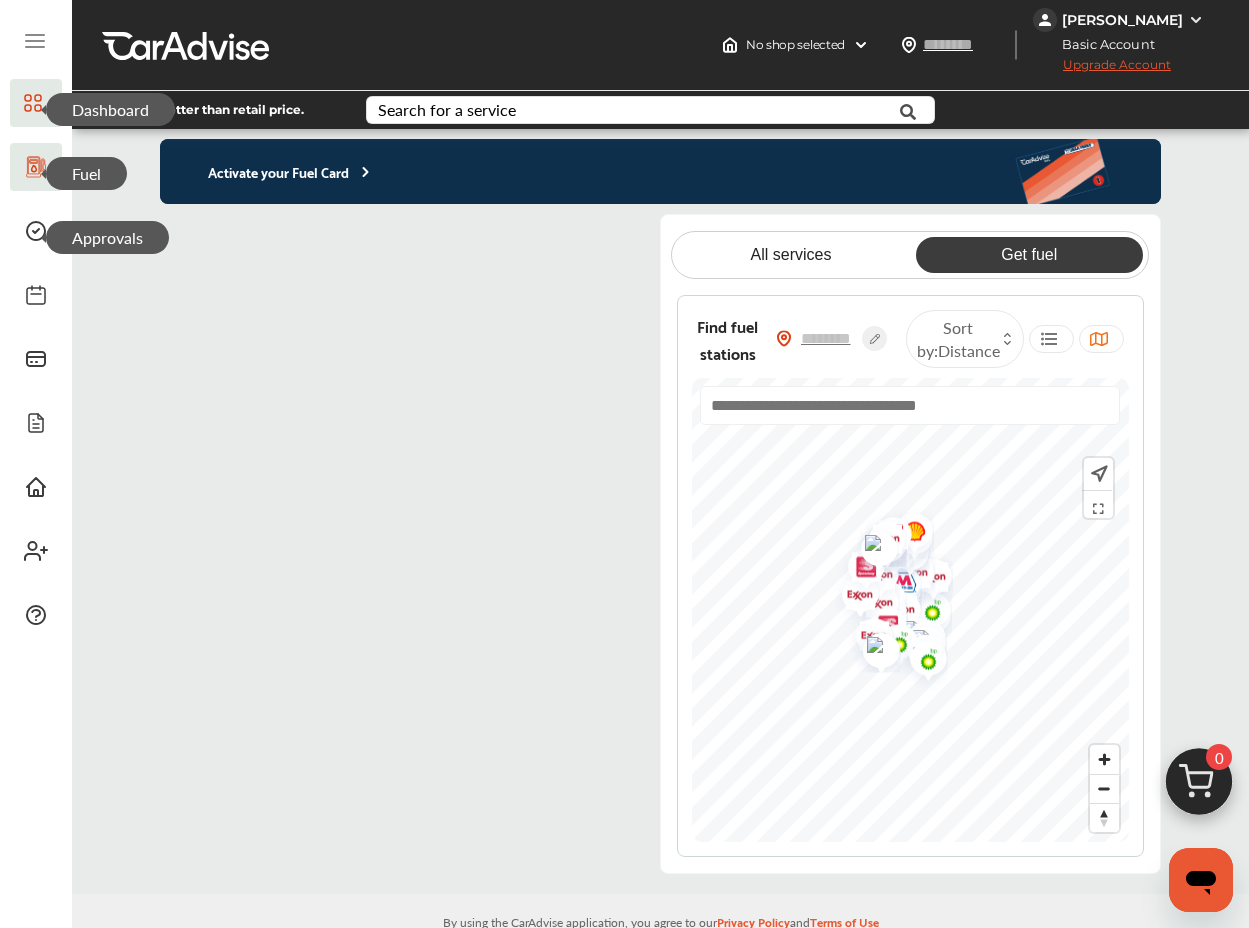 click on "Approvals" at bounding box center [107, 237] 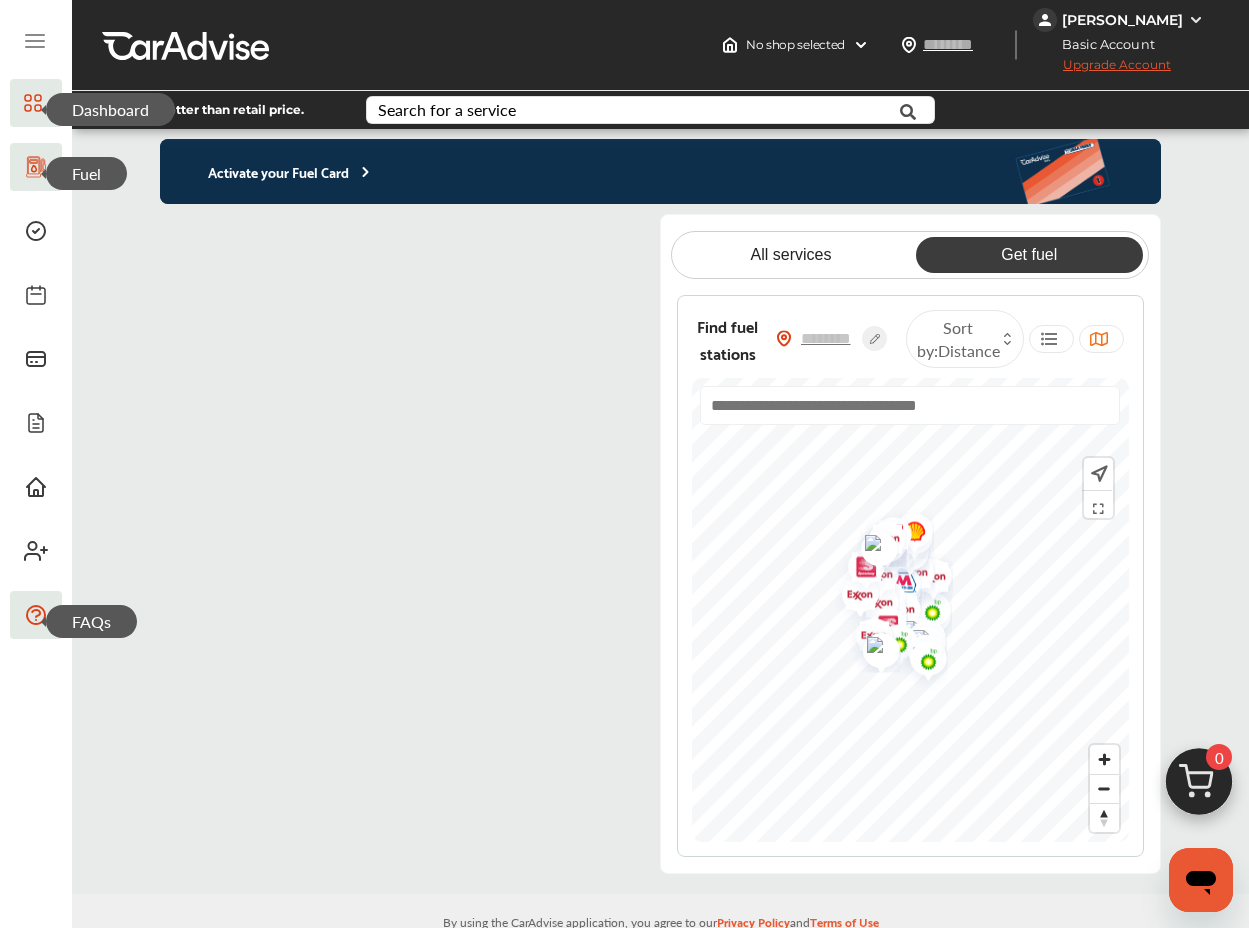 click 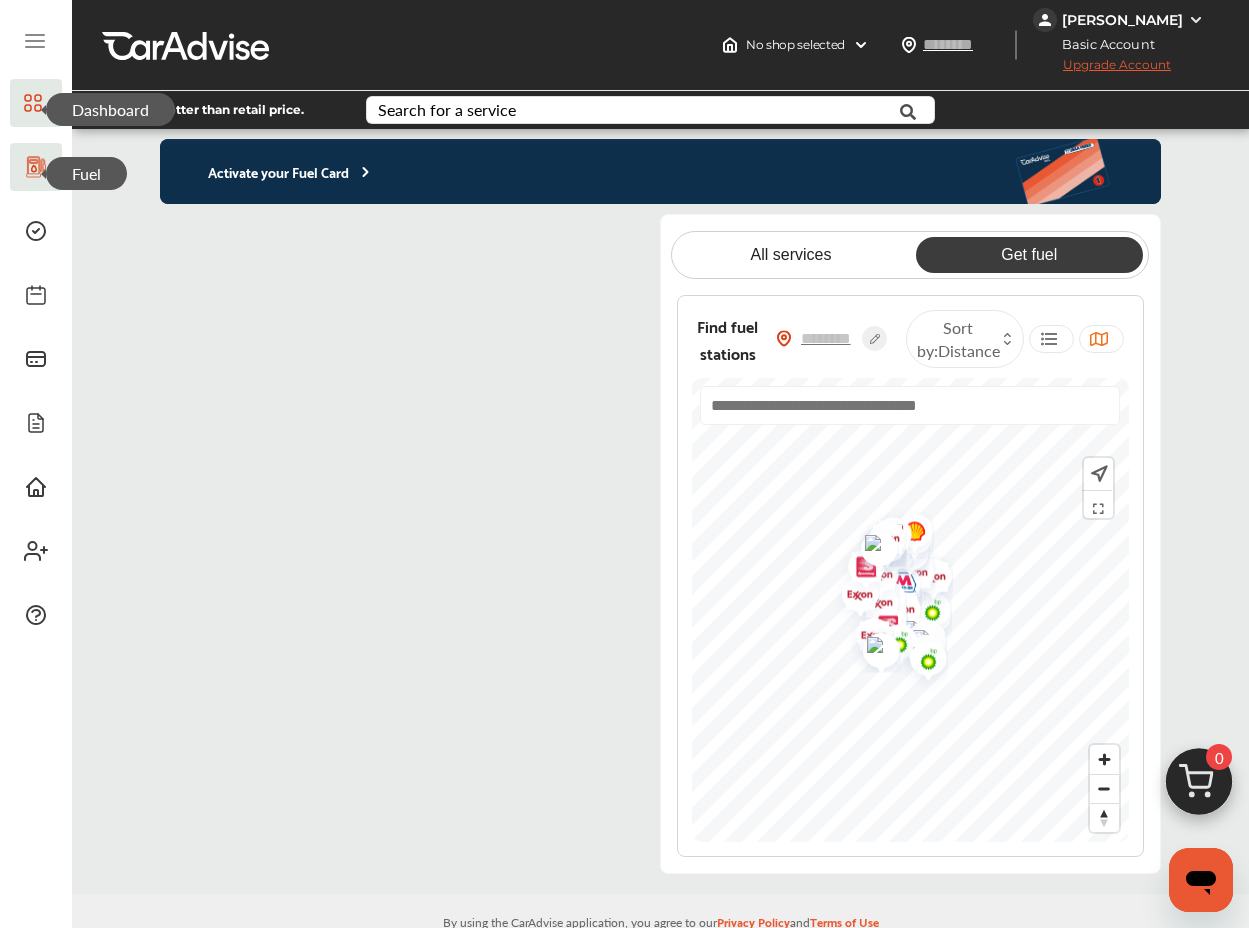 click 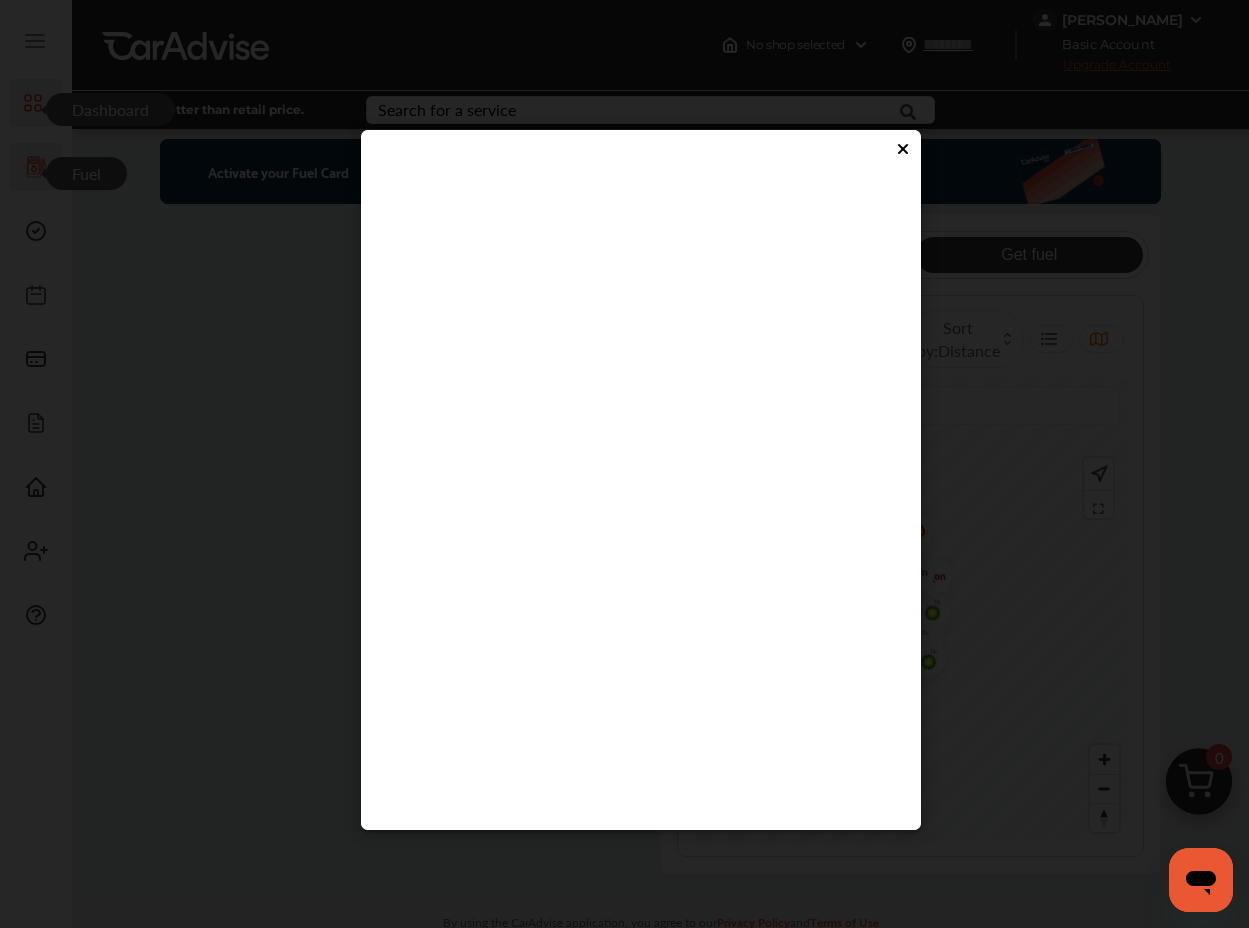 click 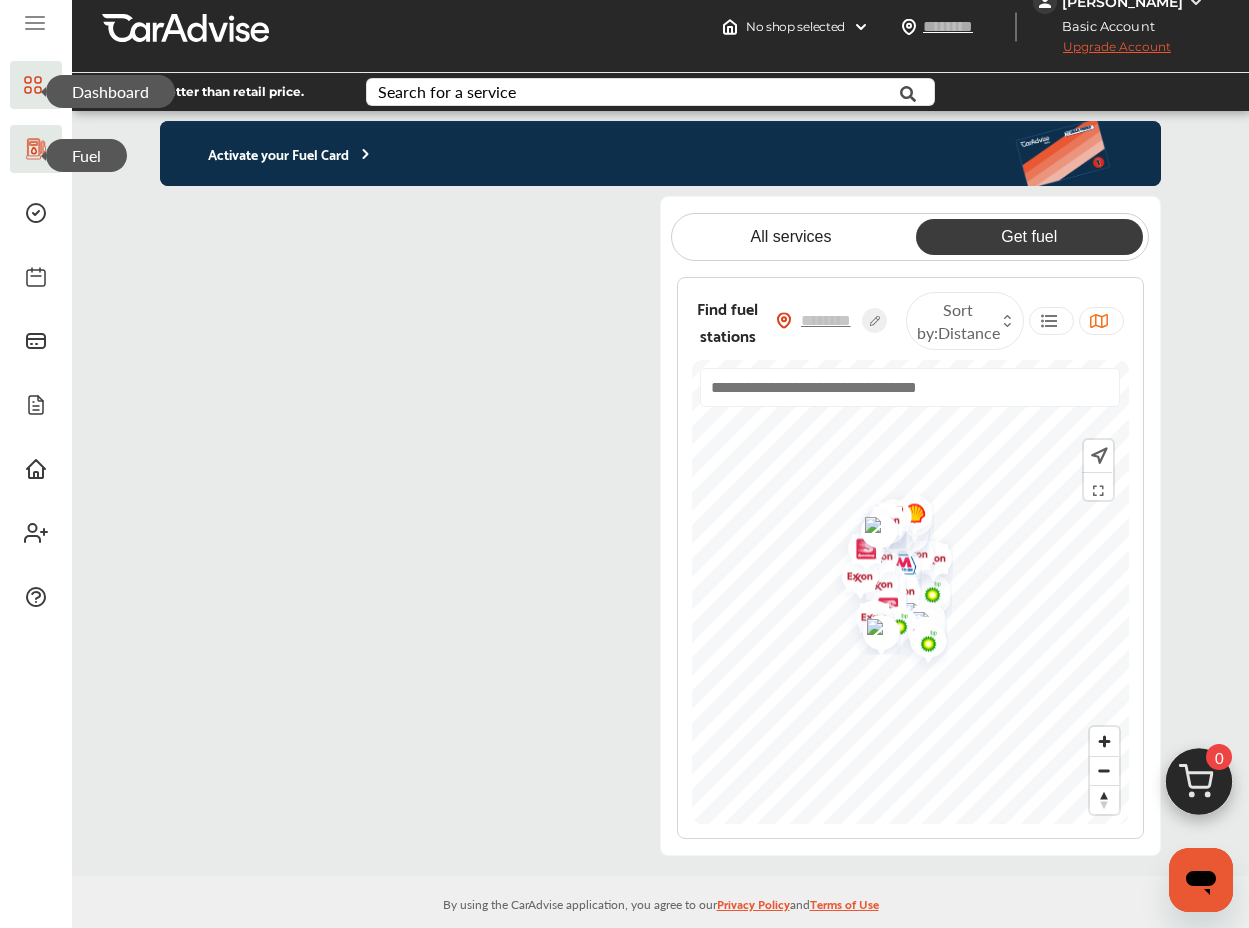 scroll, scrollTop: 0, scrollLeft: 0, axis: both 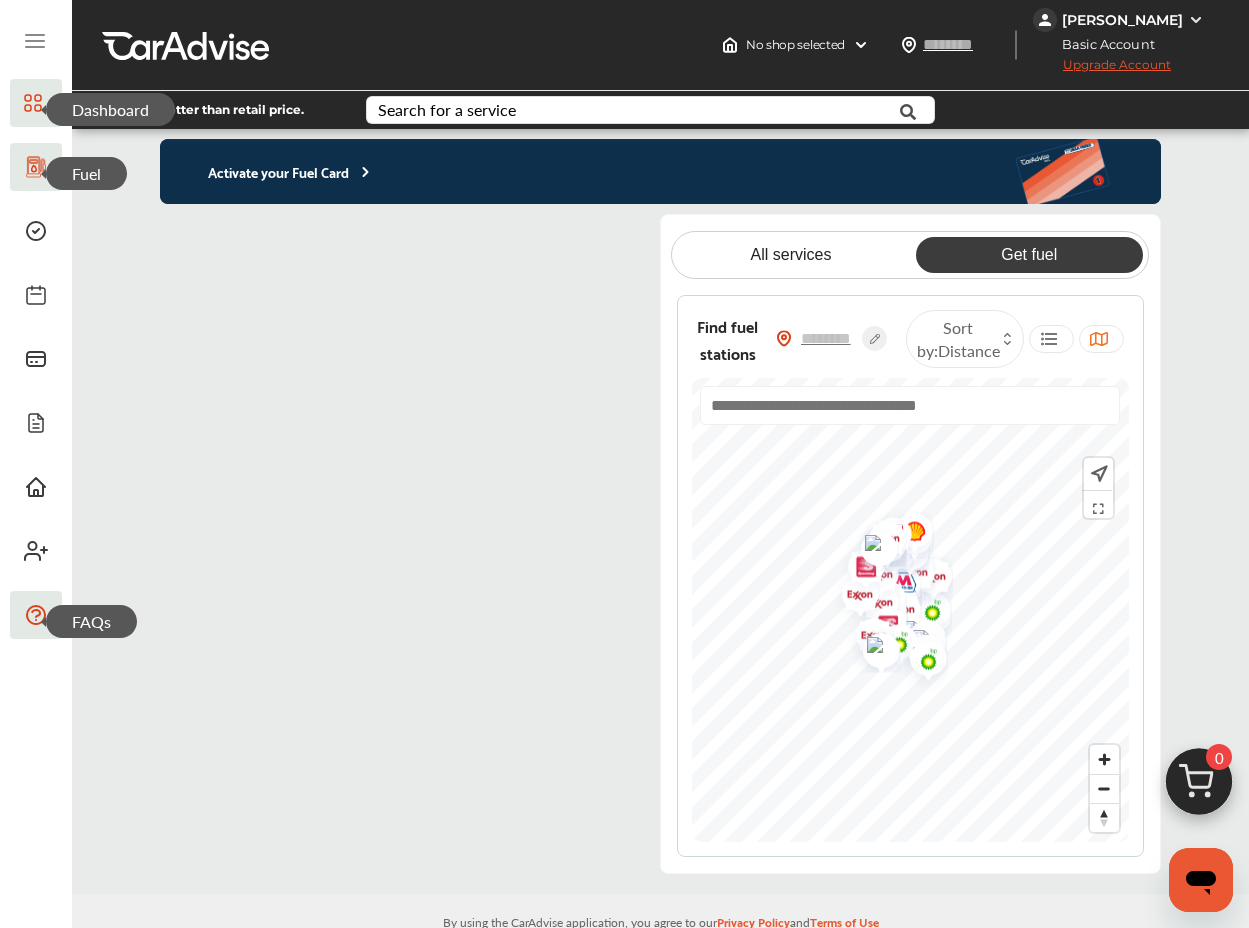 click 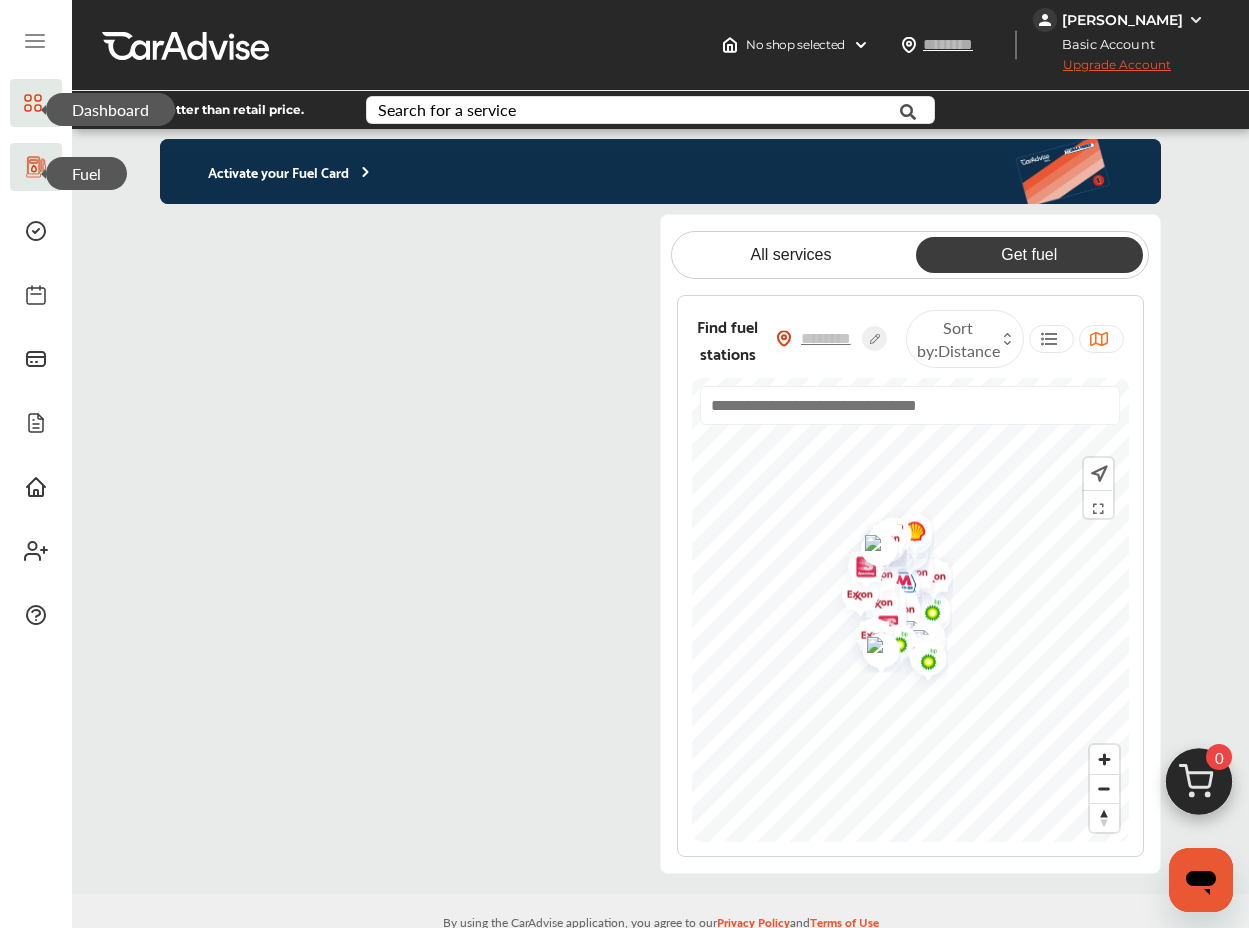 click at bounding box center [393, 544] 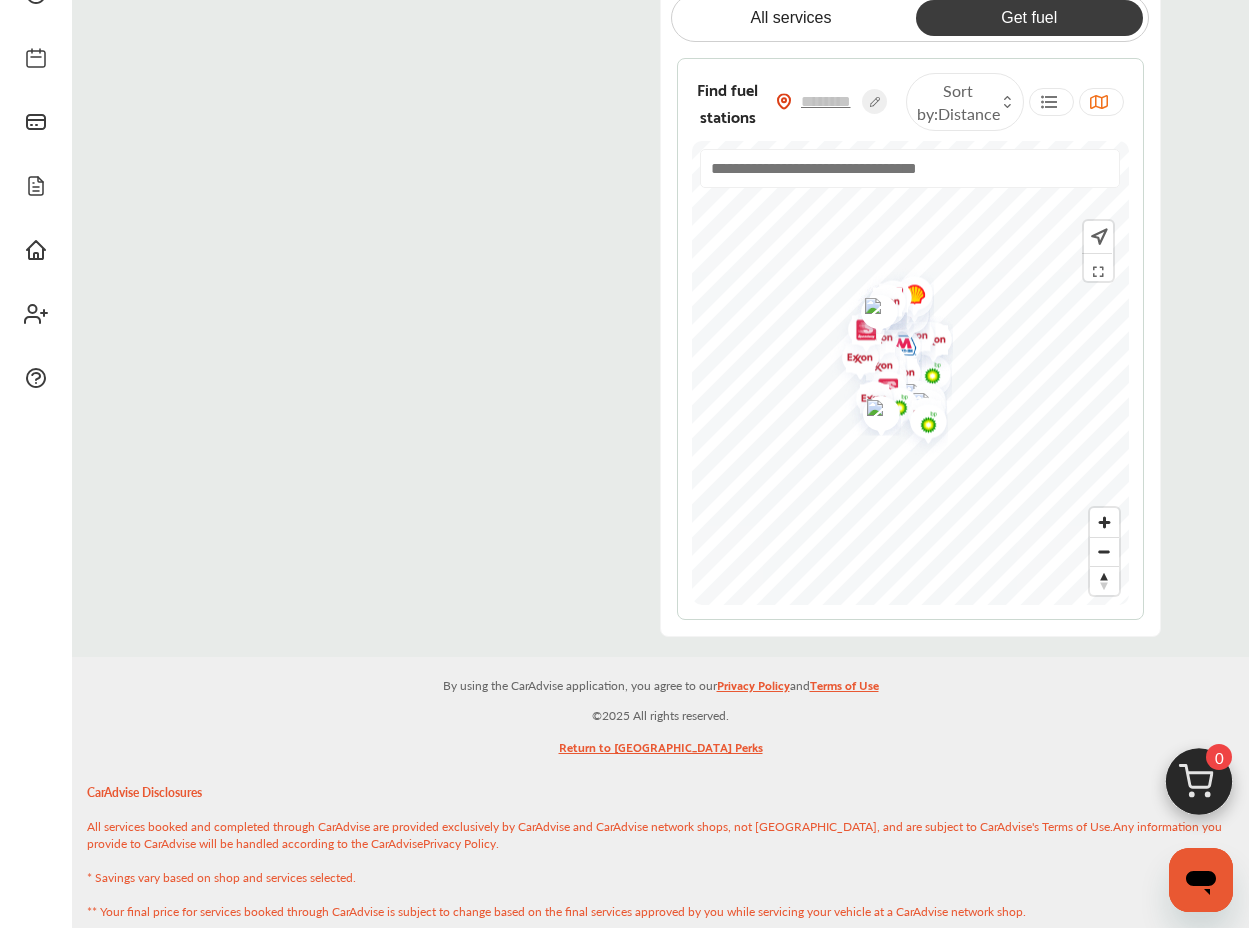 scroll, scrollTop: 251, scrollLeft: 0, axis: vertical 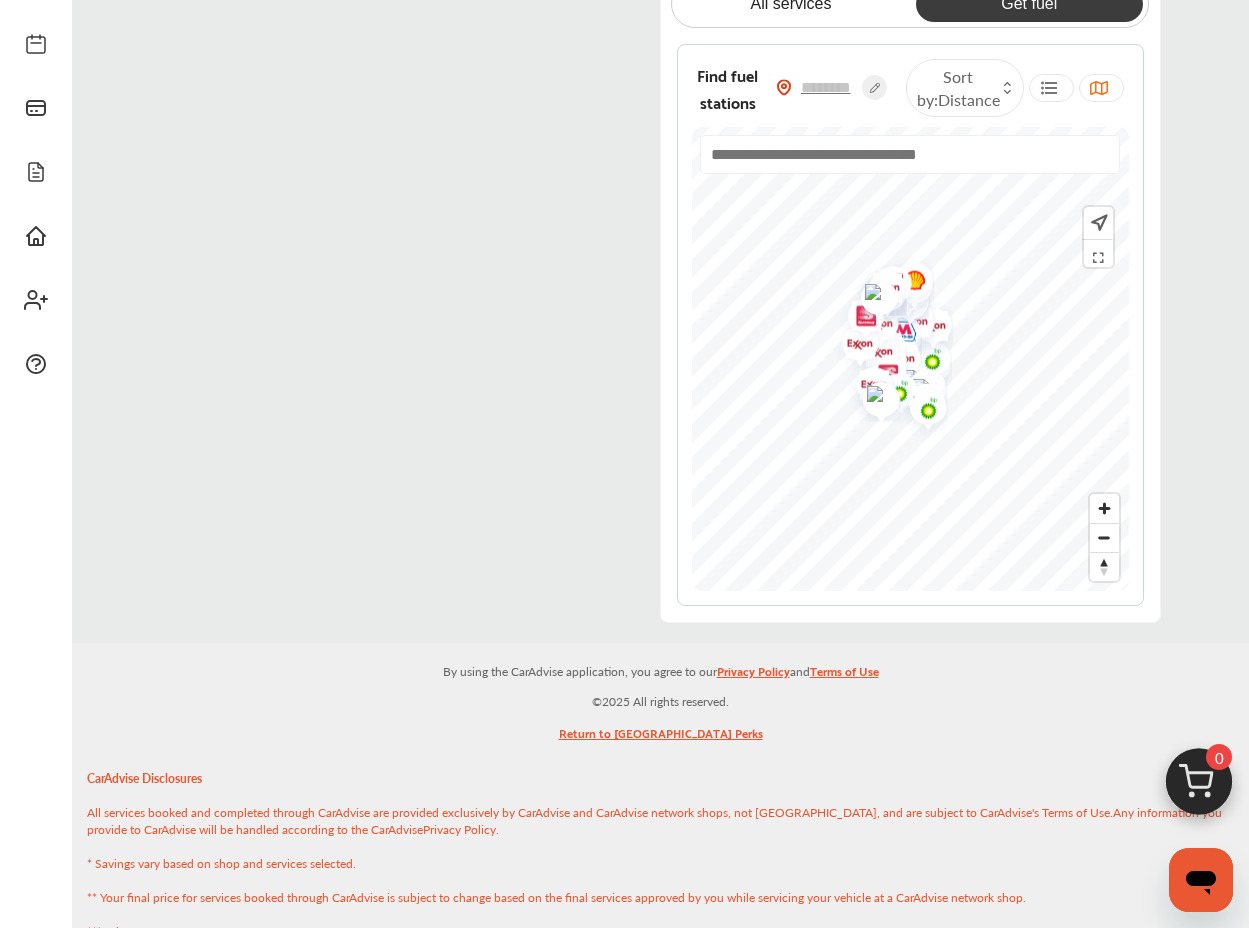 click on "All services Get fuel Find fuel stations
Sort by :  Distance" at bounding box center (660, 293) 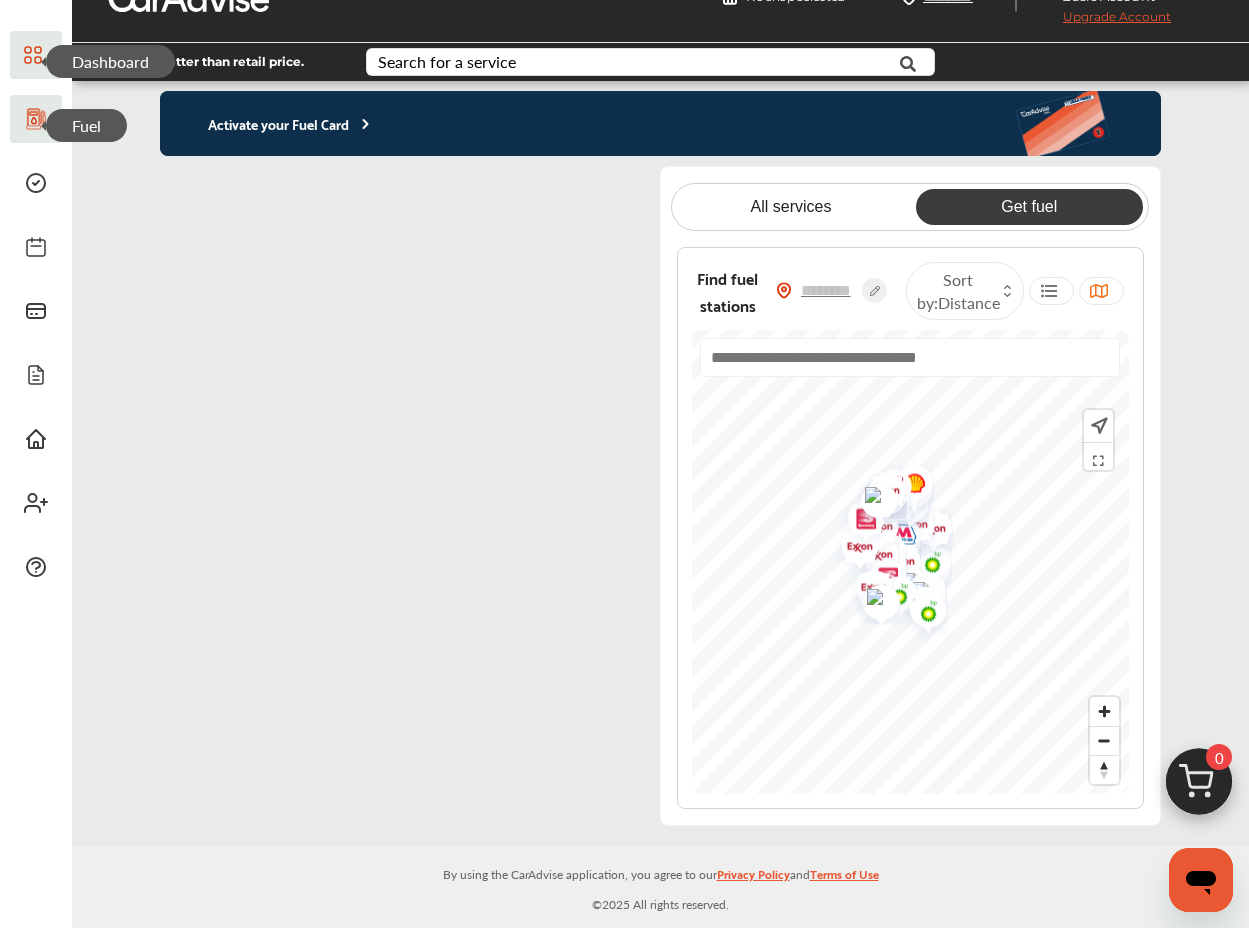 scroll, scrollTop: 0, scrollLeft: 0, axis: both 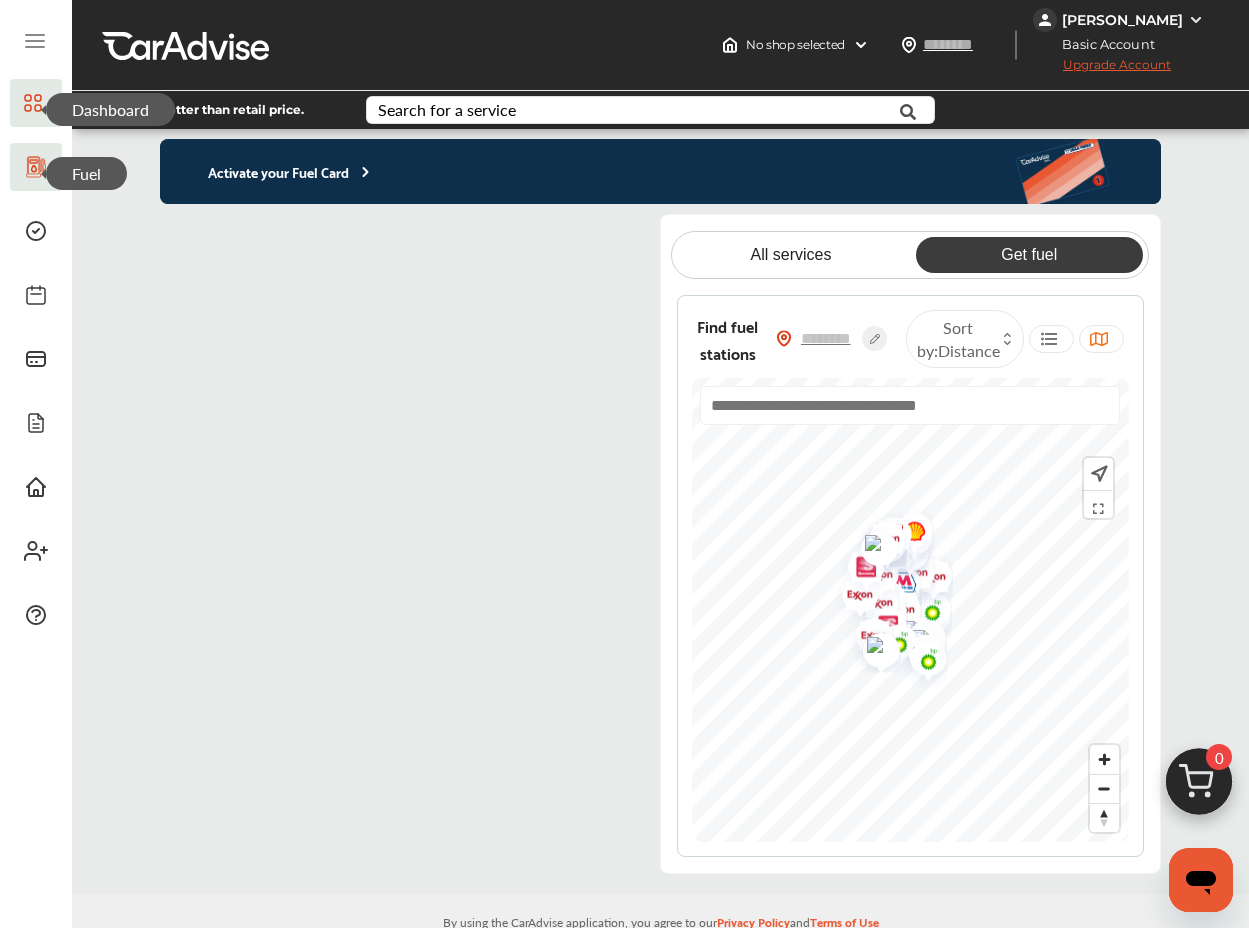 click at bounding box center [393, 544] 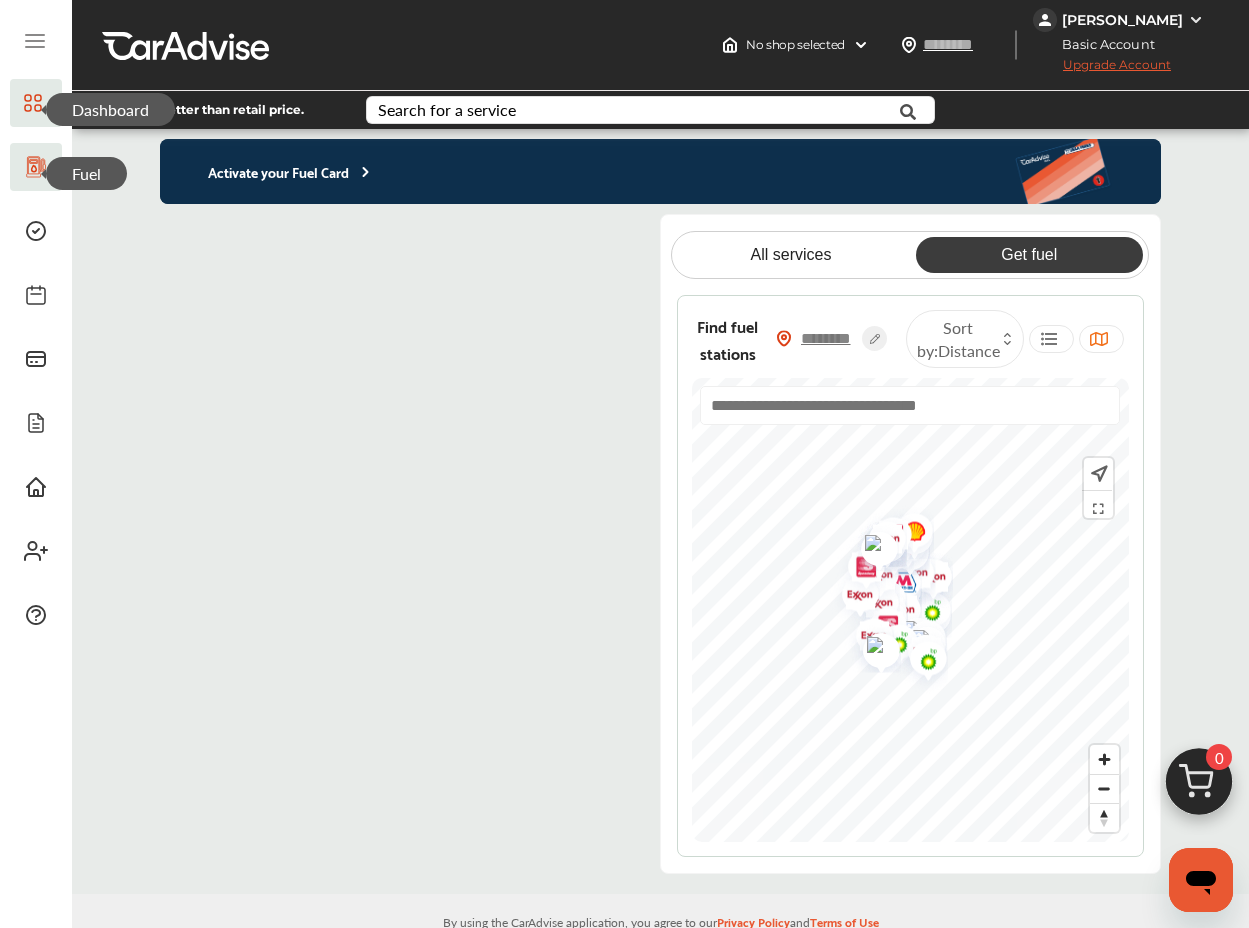 click at bounding box center (827, 338) 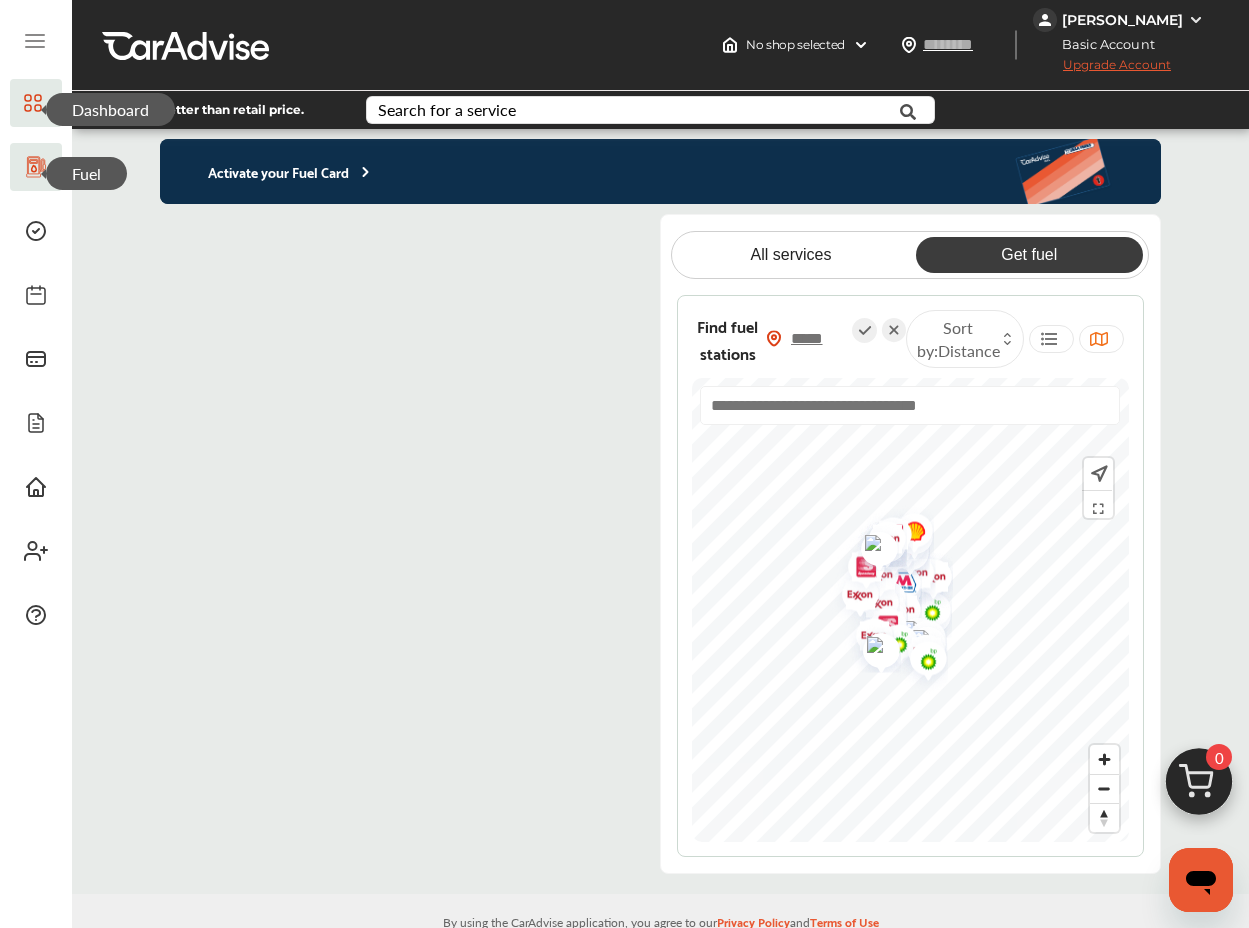 type on "*****" 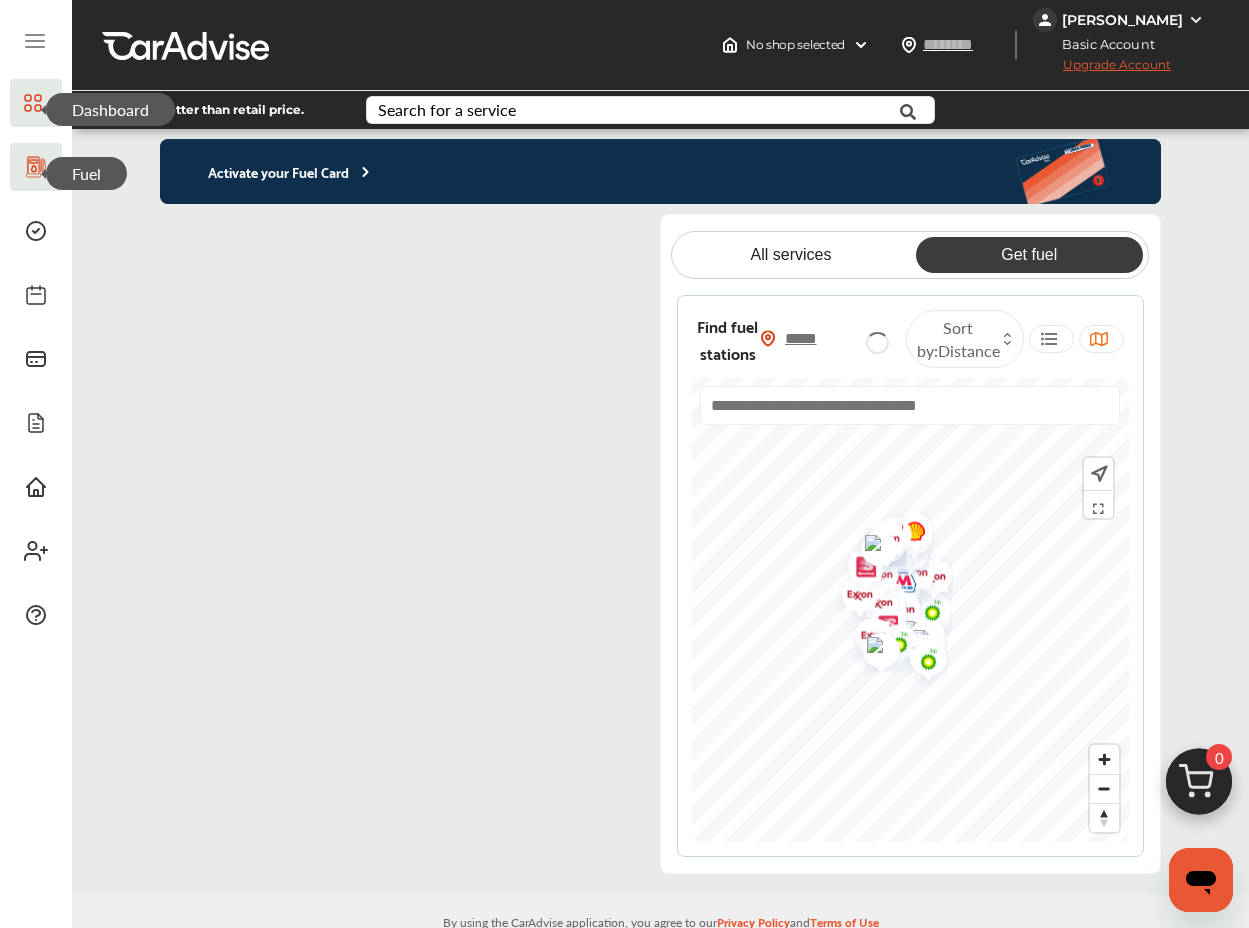 type on "*****" 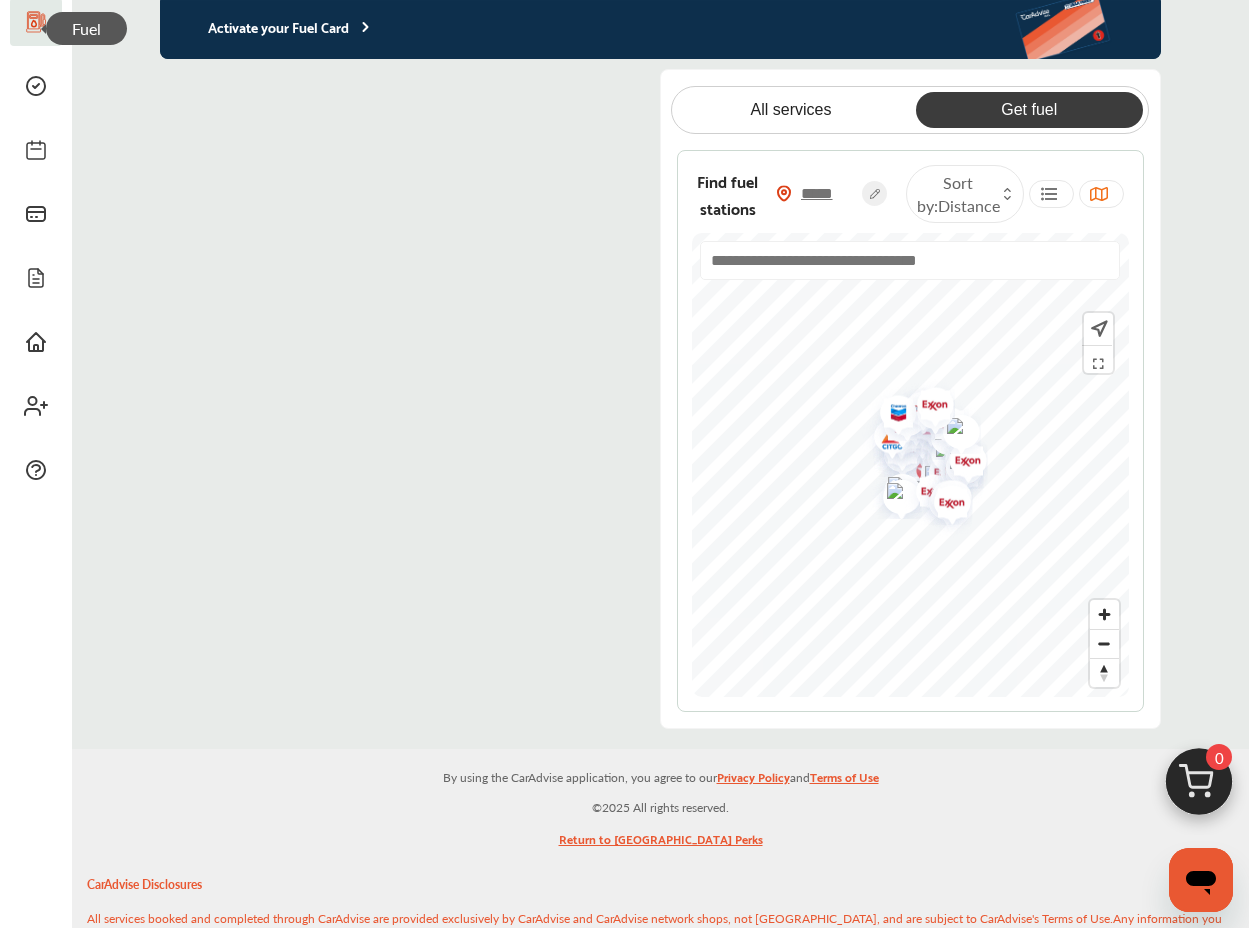 scroll, scrollTop: 158, scrollLeft: 0, axis: vertical 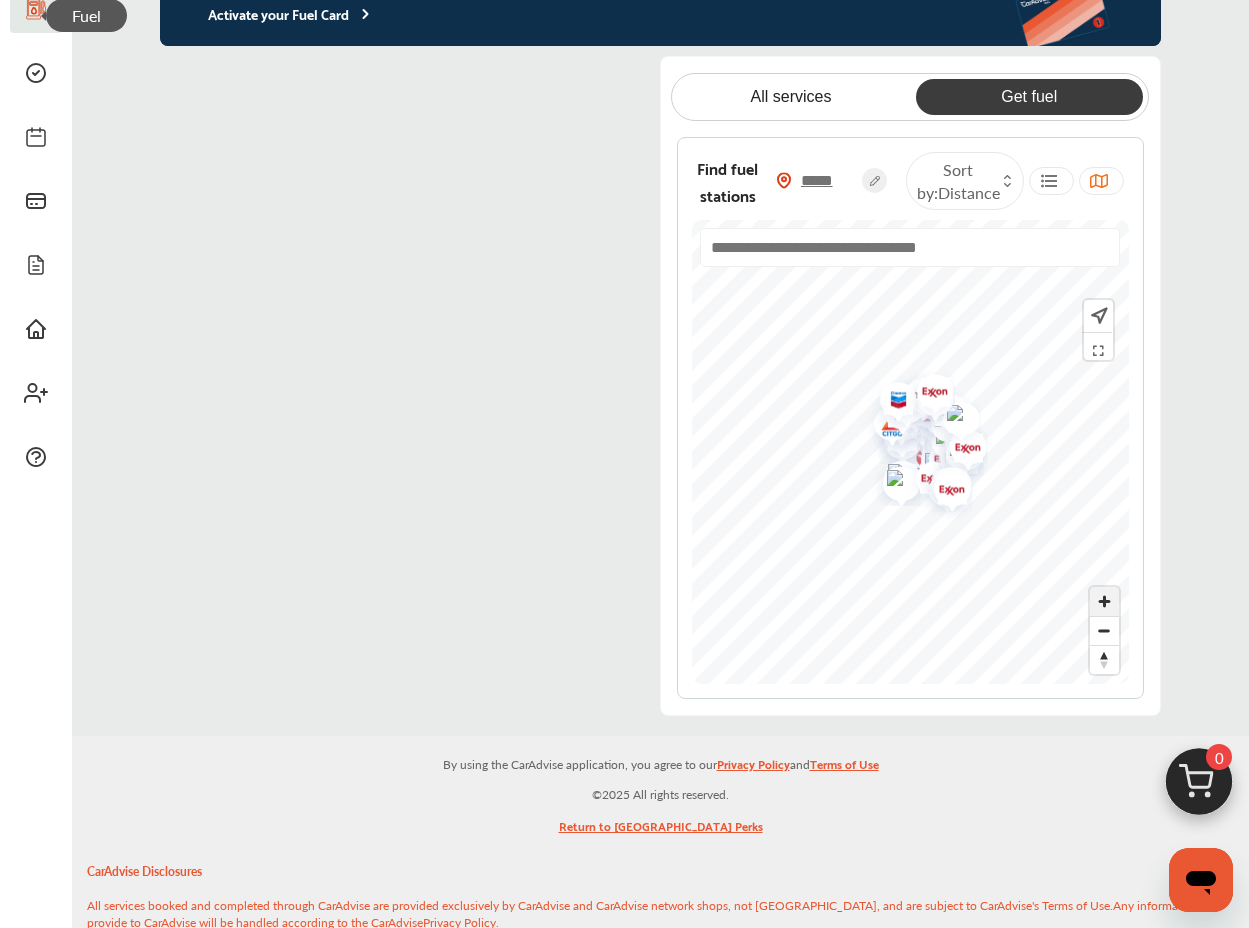click at bounding box center [1104, 601] 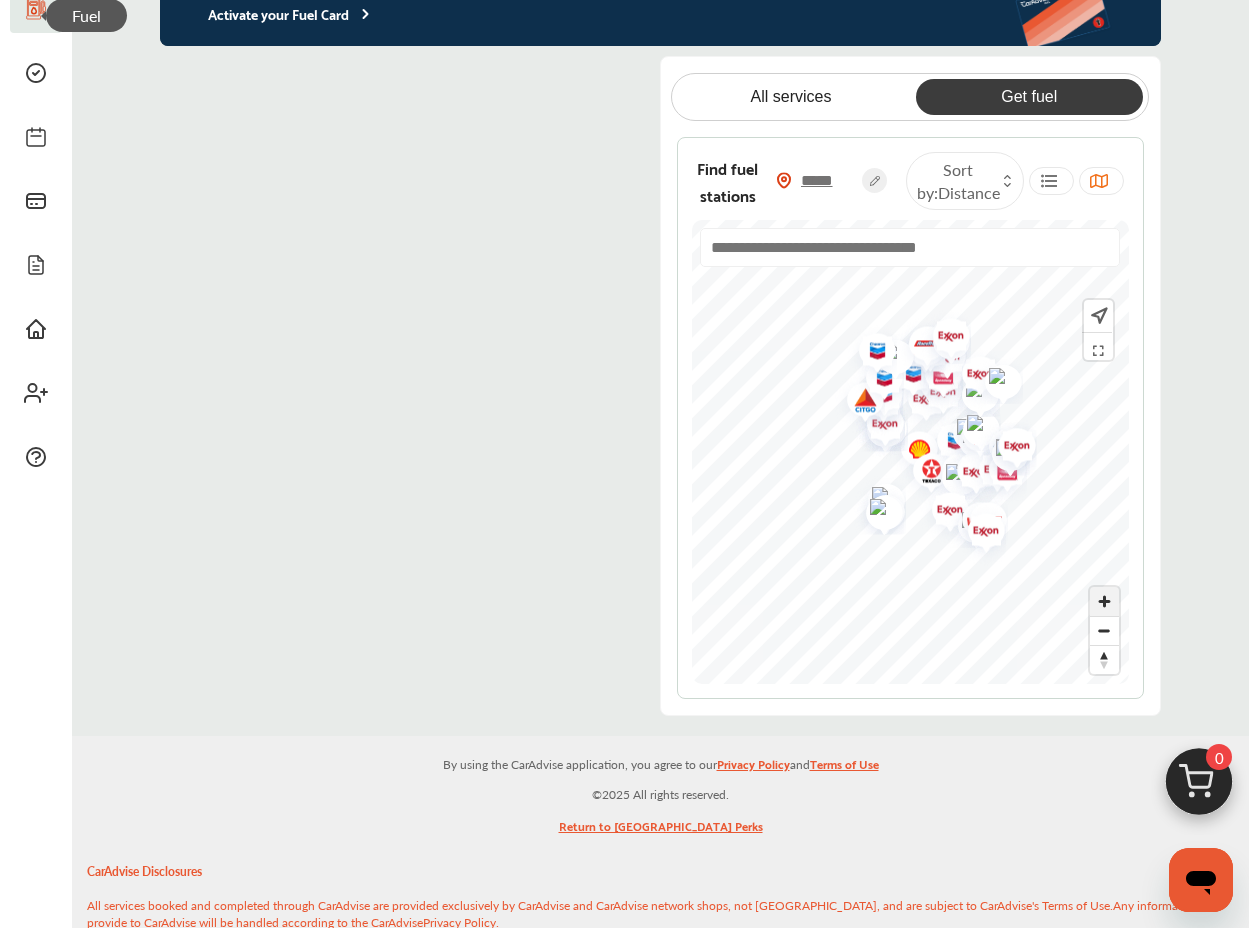 click at bounding box center (1104, 601) 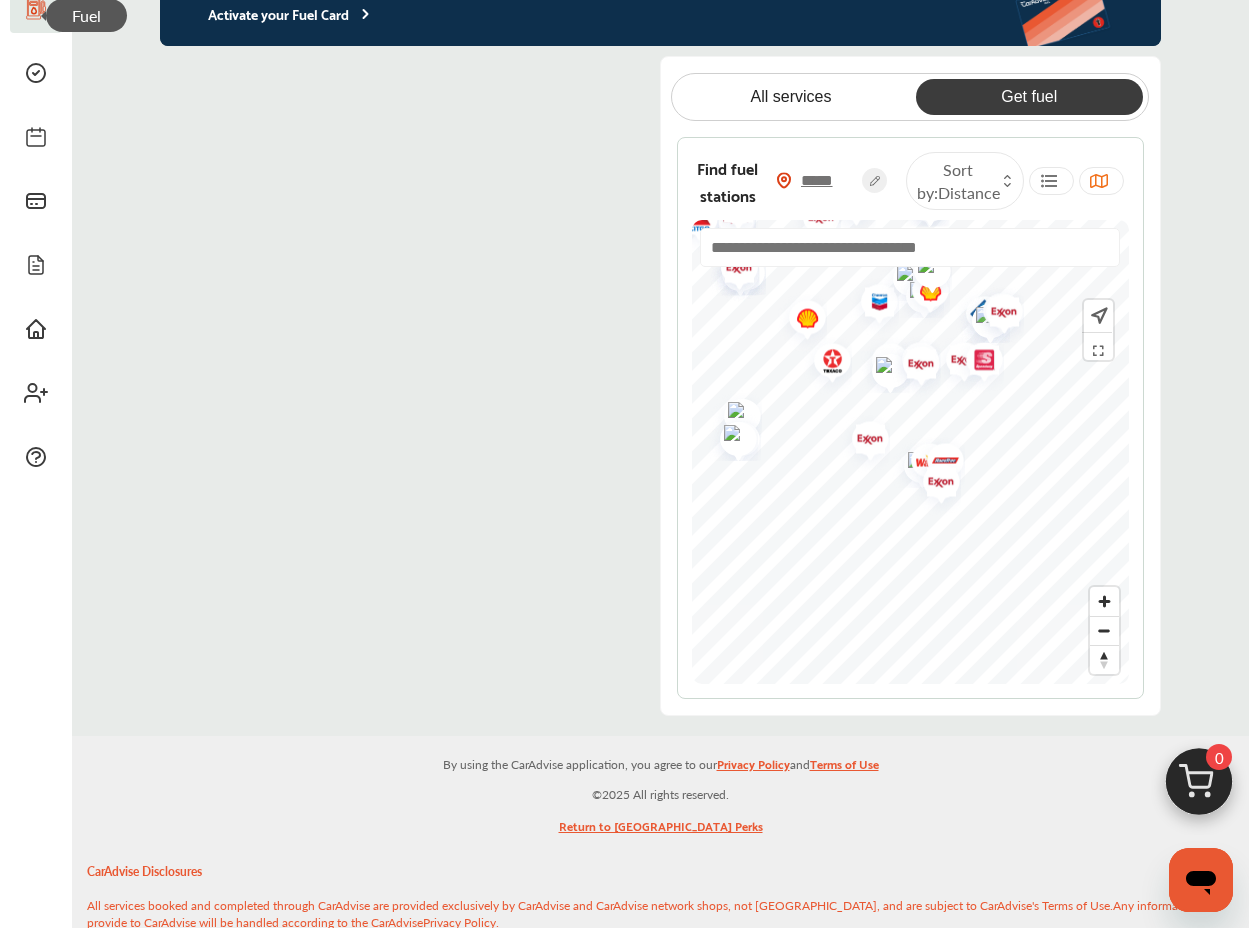 click at bounding box center [934, 484] 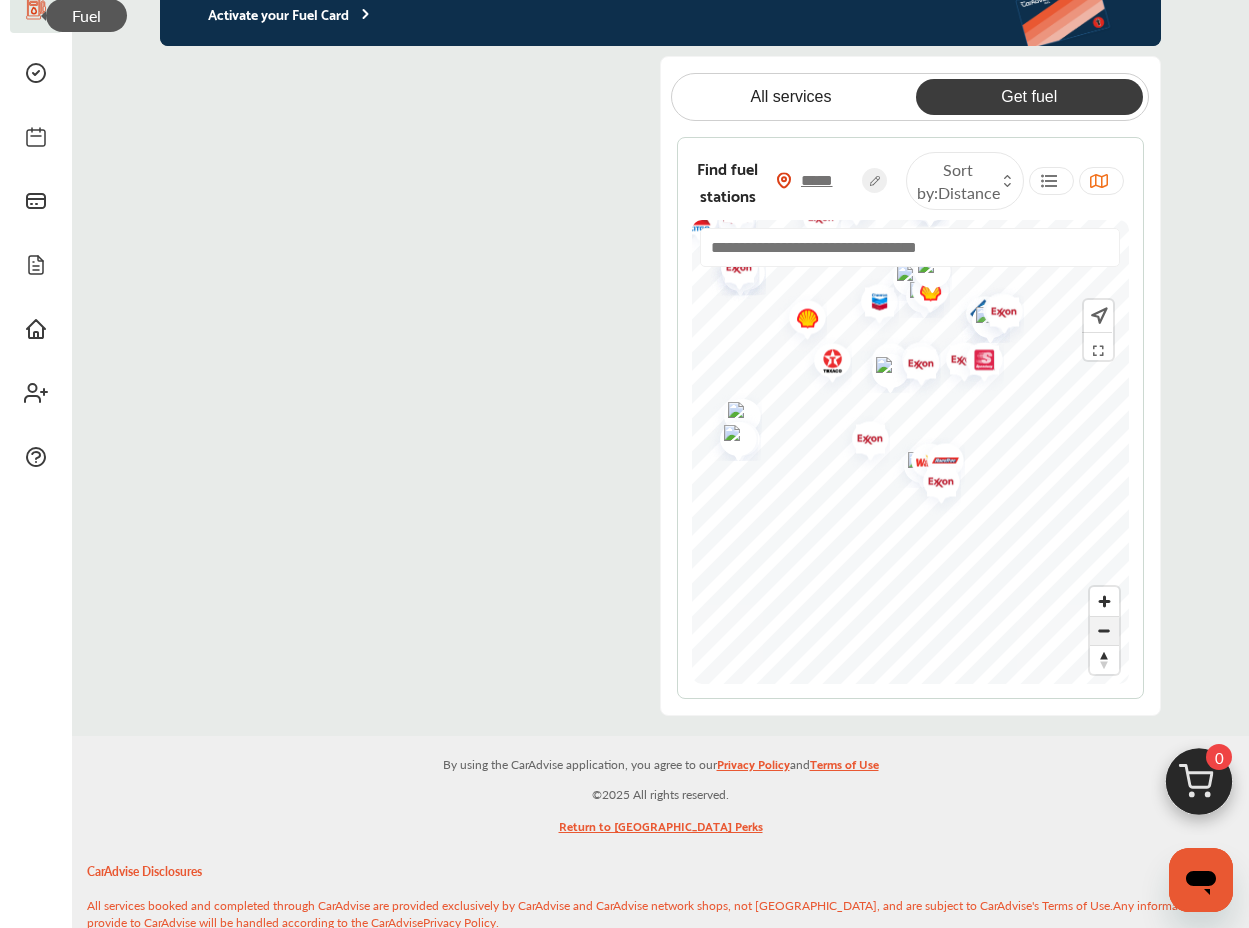 click at bounding box center (1104, 631) 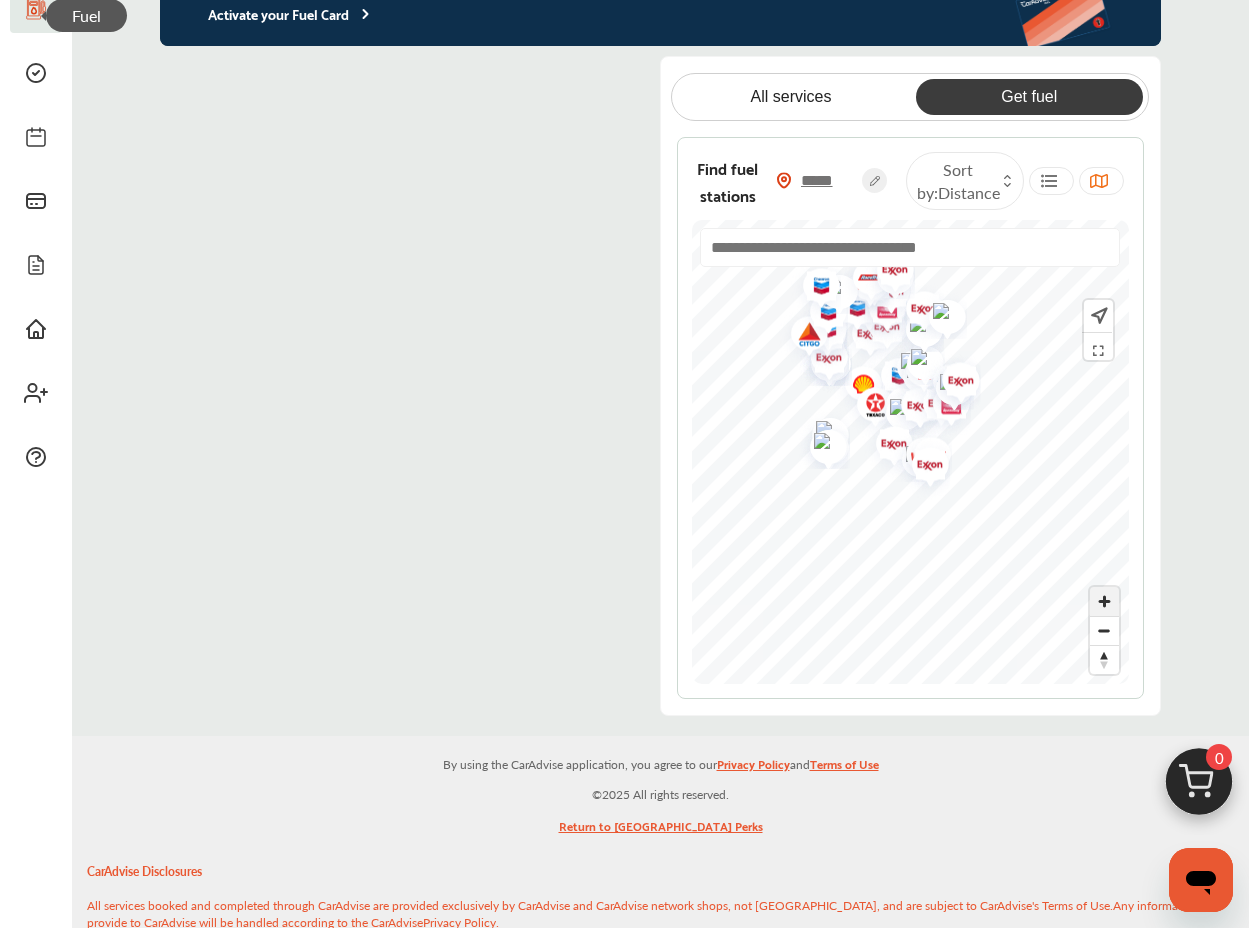 click at bounding box center (1104, 601) 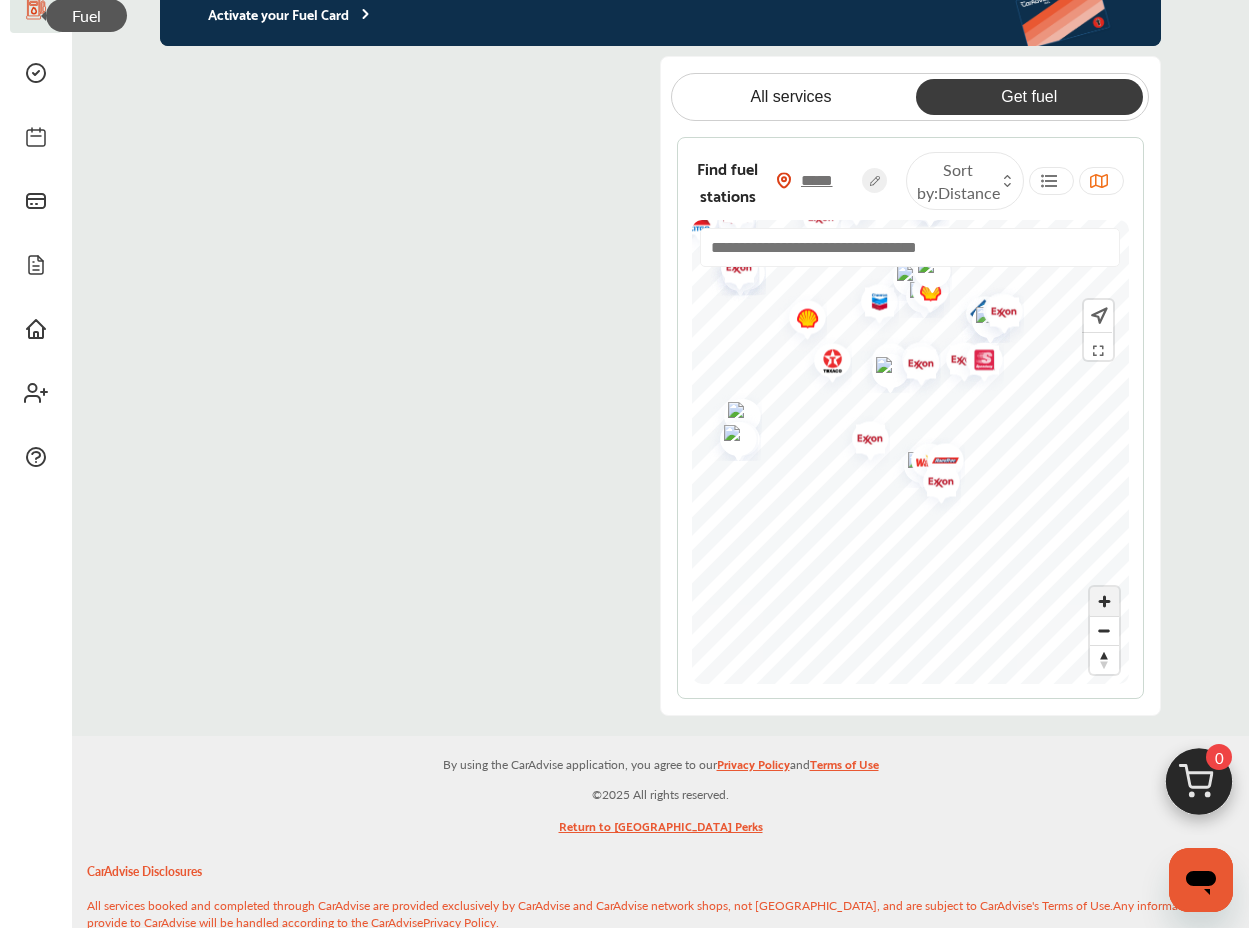 click at bounding box center [1104, 601] 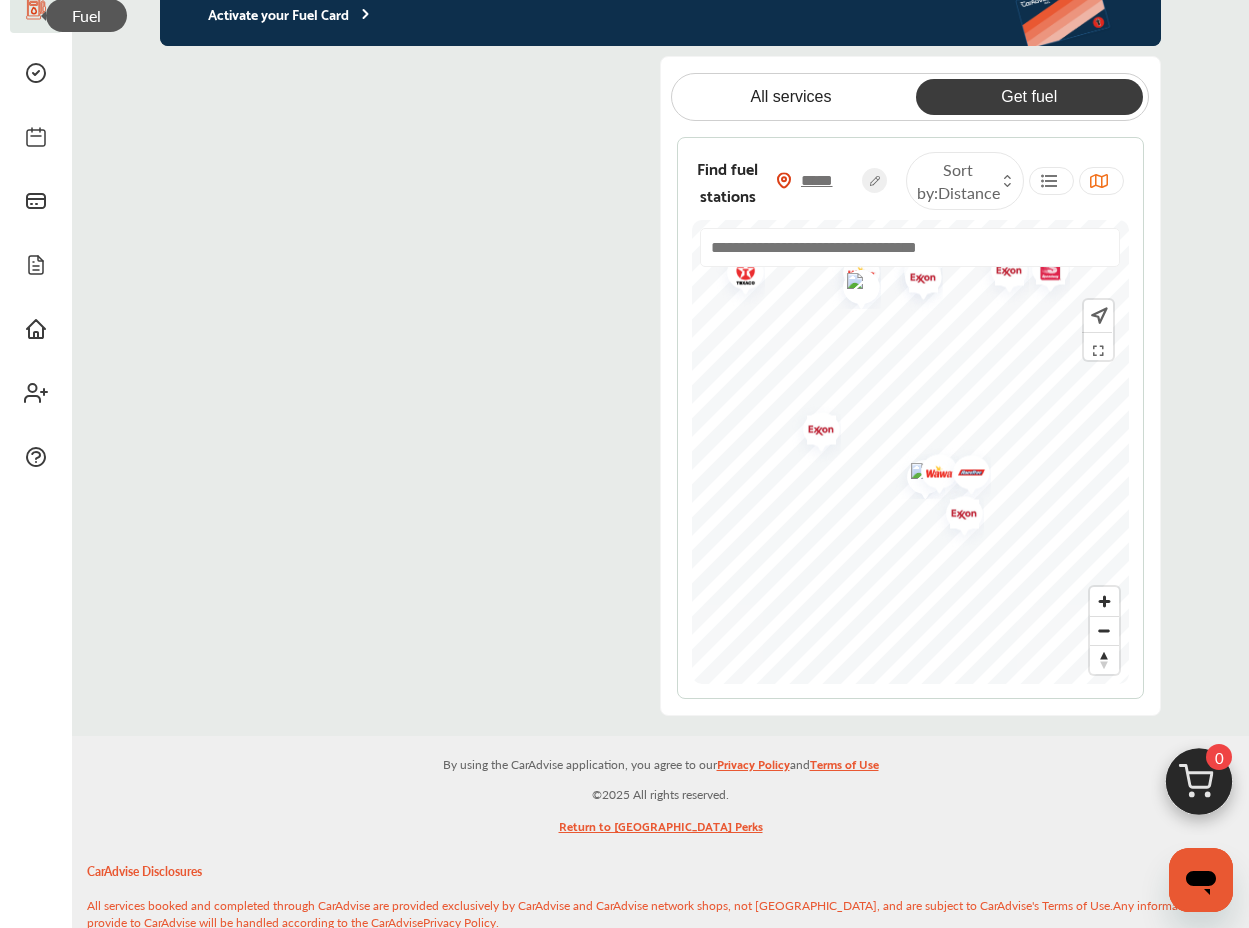 click at bounding box center (964, 475) 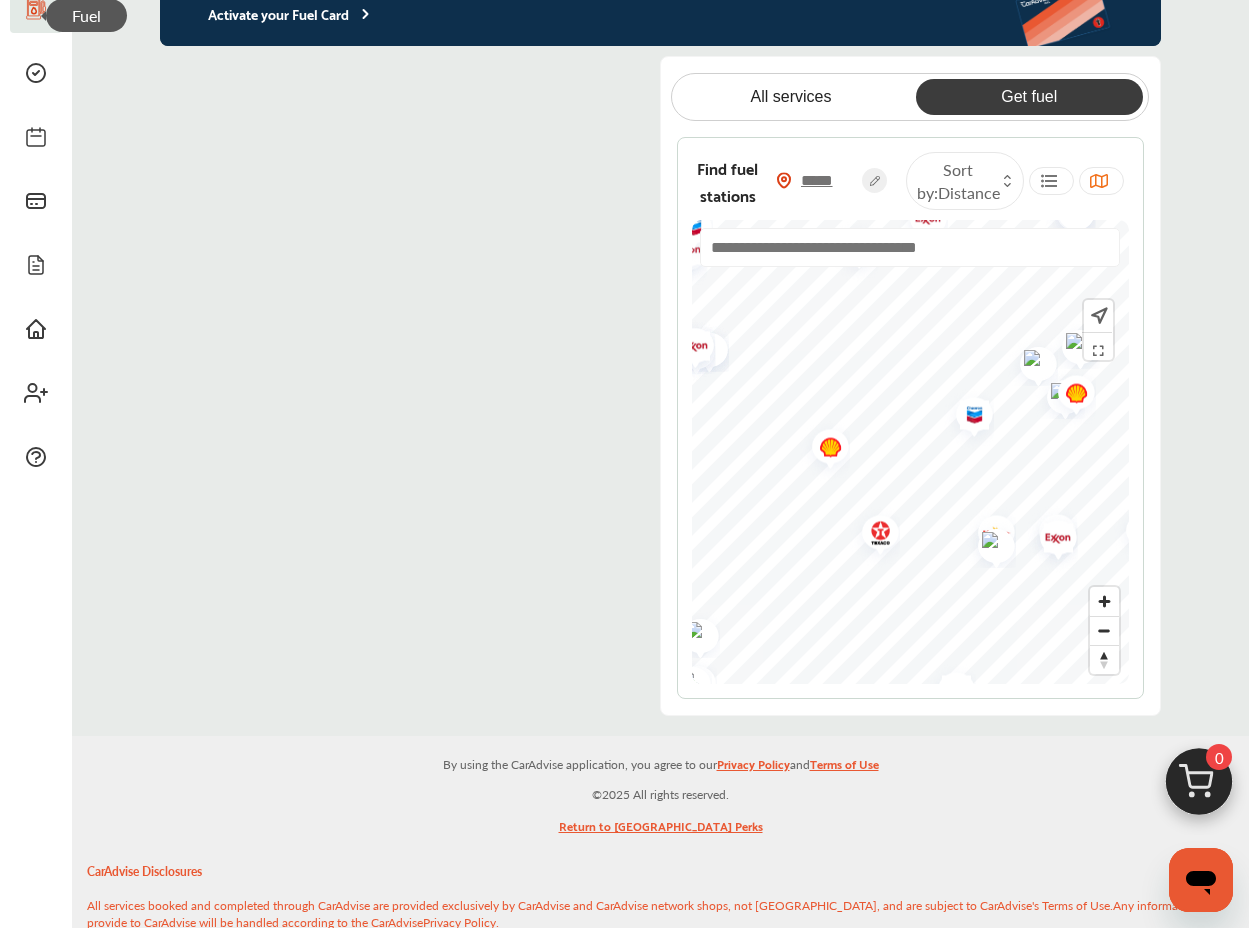 drag, startPoint x: 878, startPoint y: 370, endPoint x: 876, endPoint y: 527, distance: 157.01274 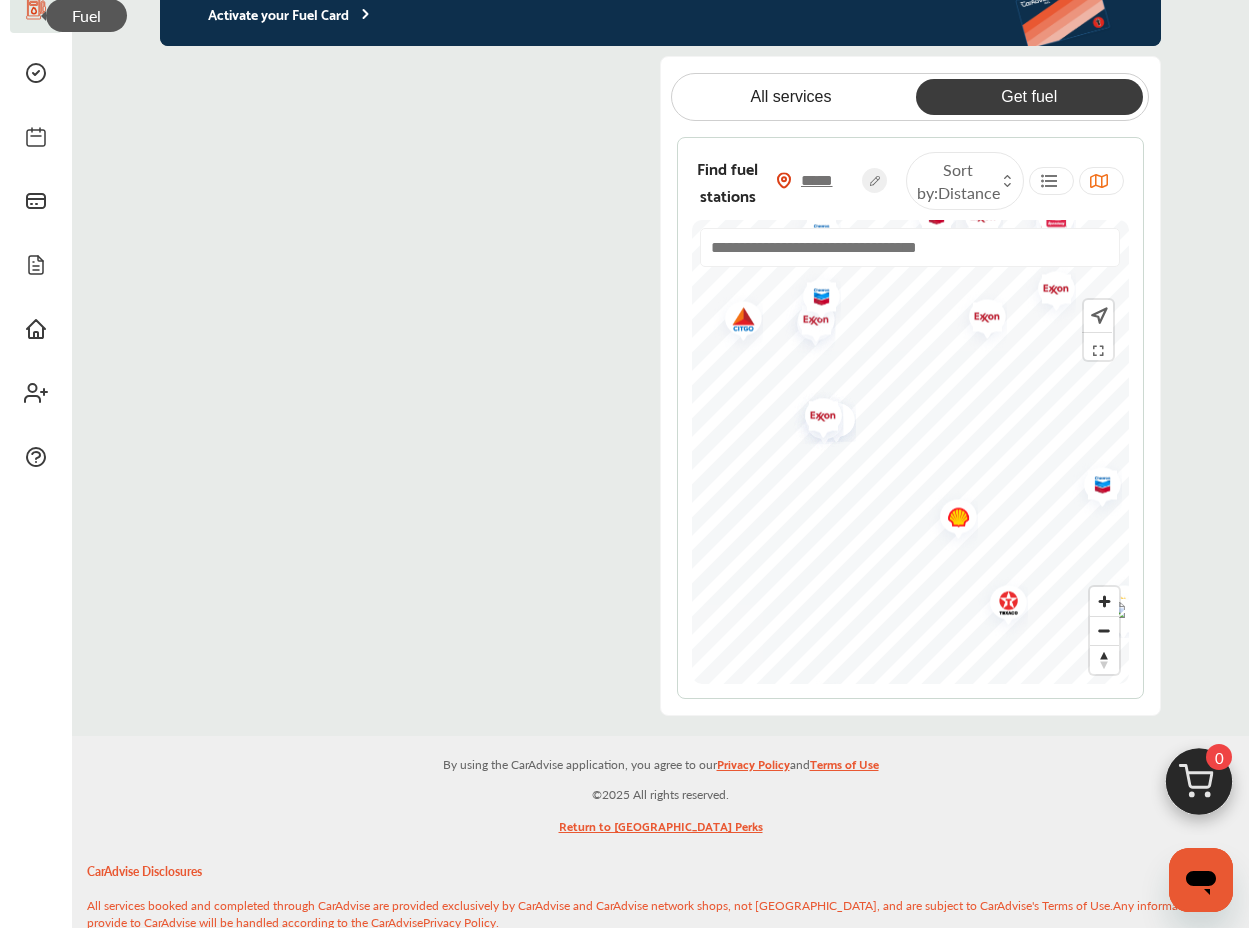 drag, startPoint x: 885, startPoint y: 530, endPoint x: 1013, endPoint y: 600, distance: 145.89037 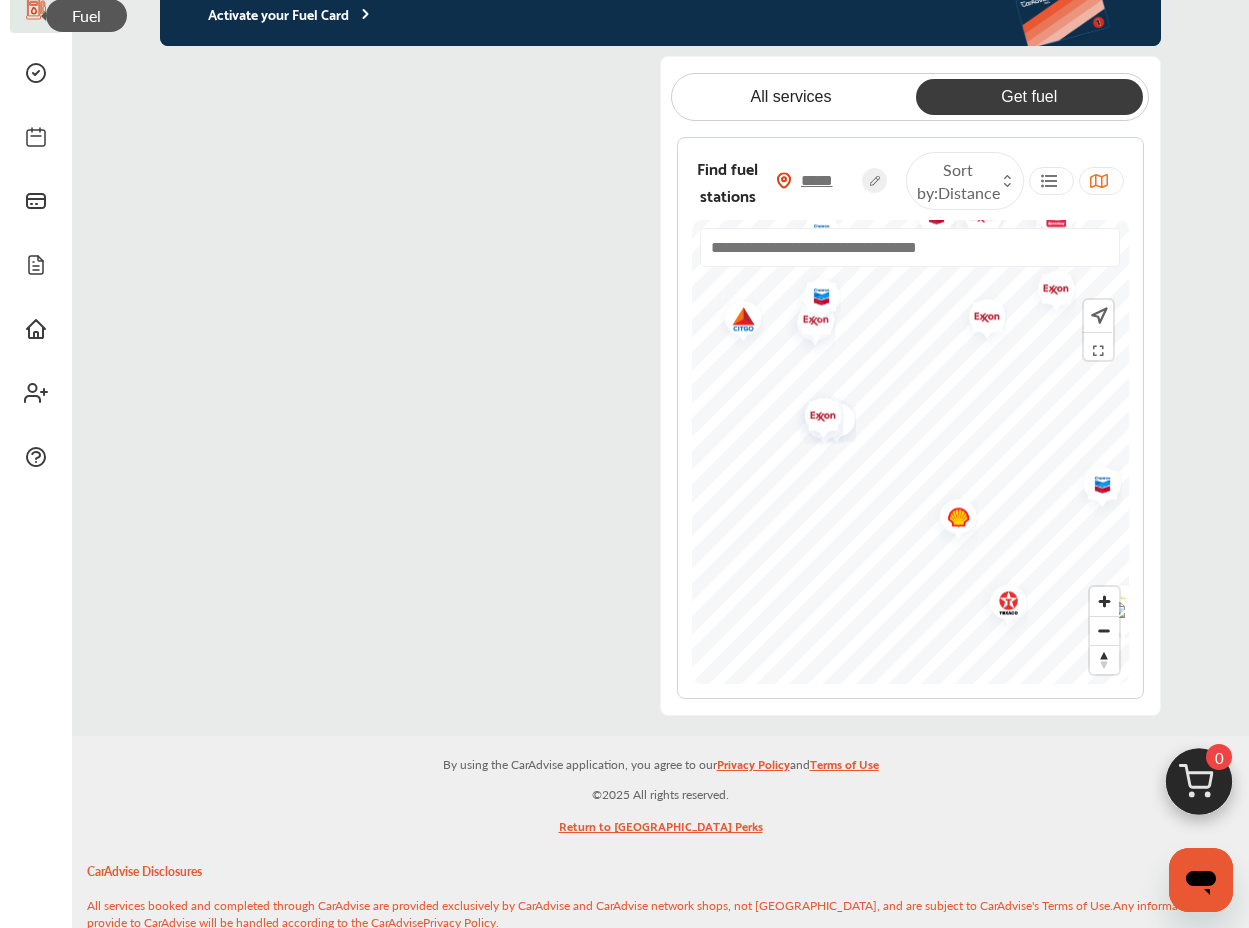 click at bounding box center [1001, 605] 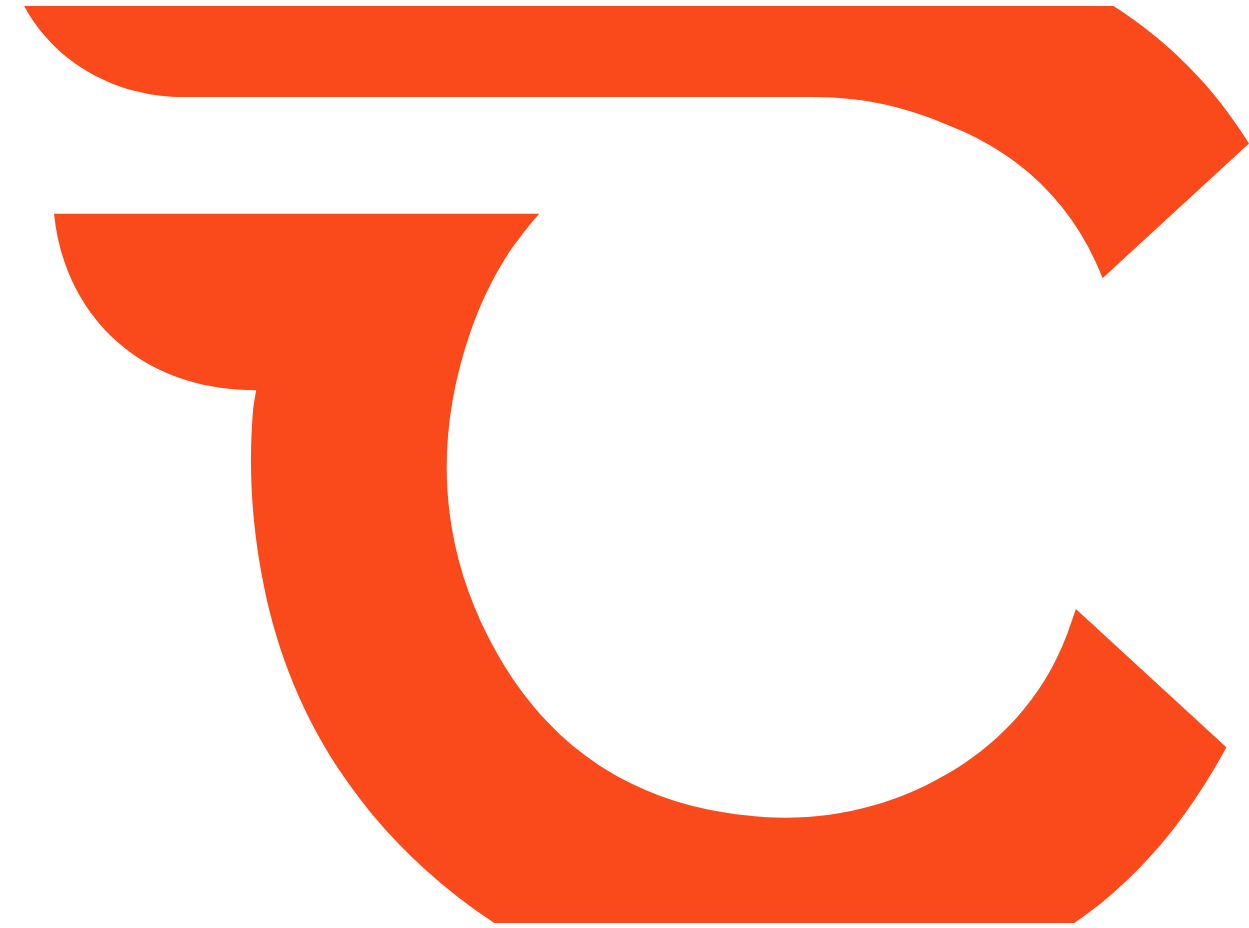 scroll, scrollTop: 0, scrollLeft: 0, axis: both 